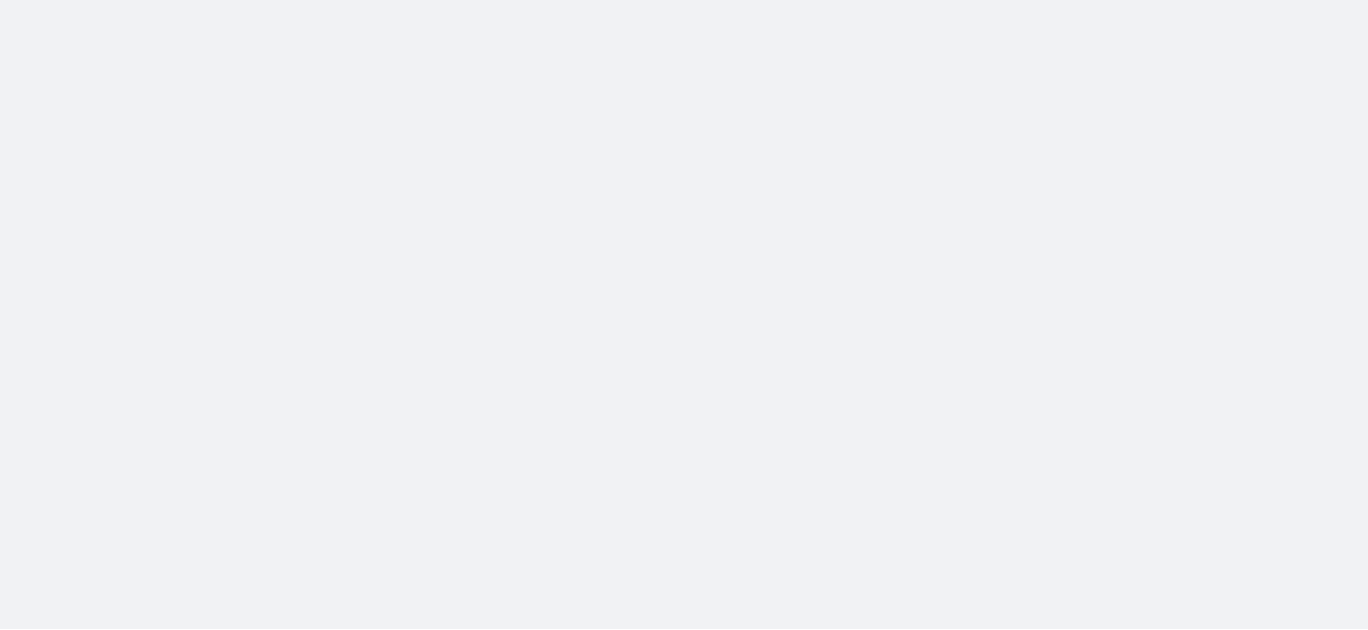 scroll, scrollTop: 0, scrollLeft: 0, axis: both 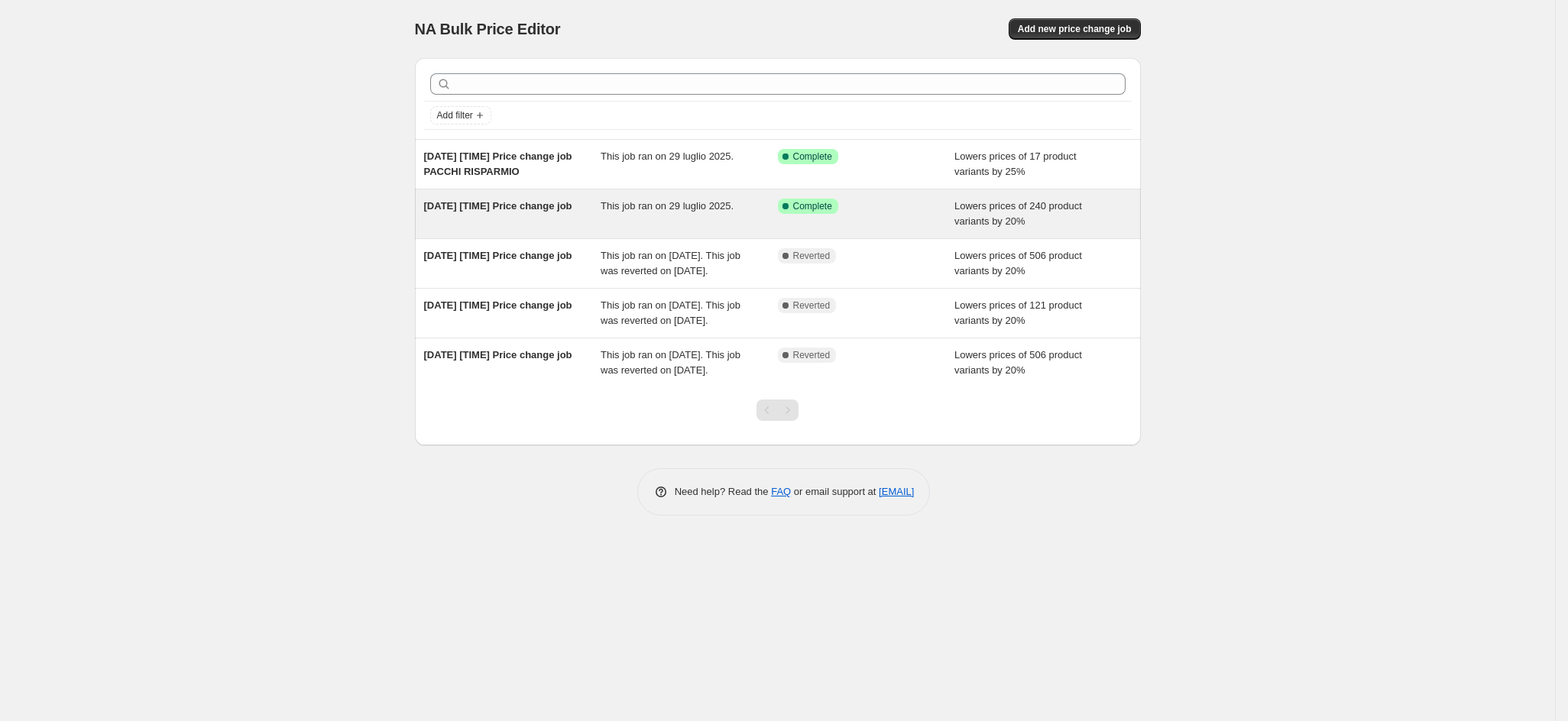 click on "This job ran on 29 luglio 2025." at bounding box center (689, 214) 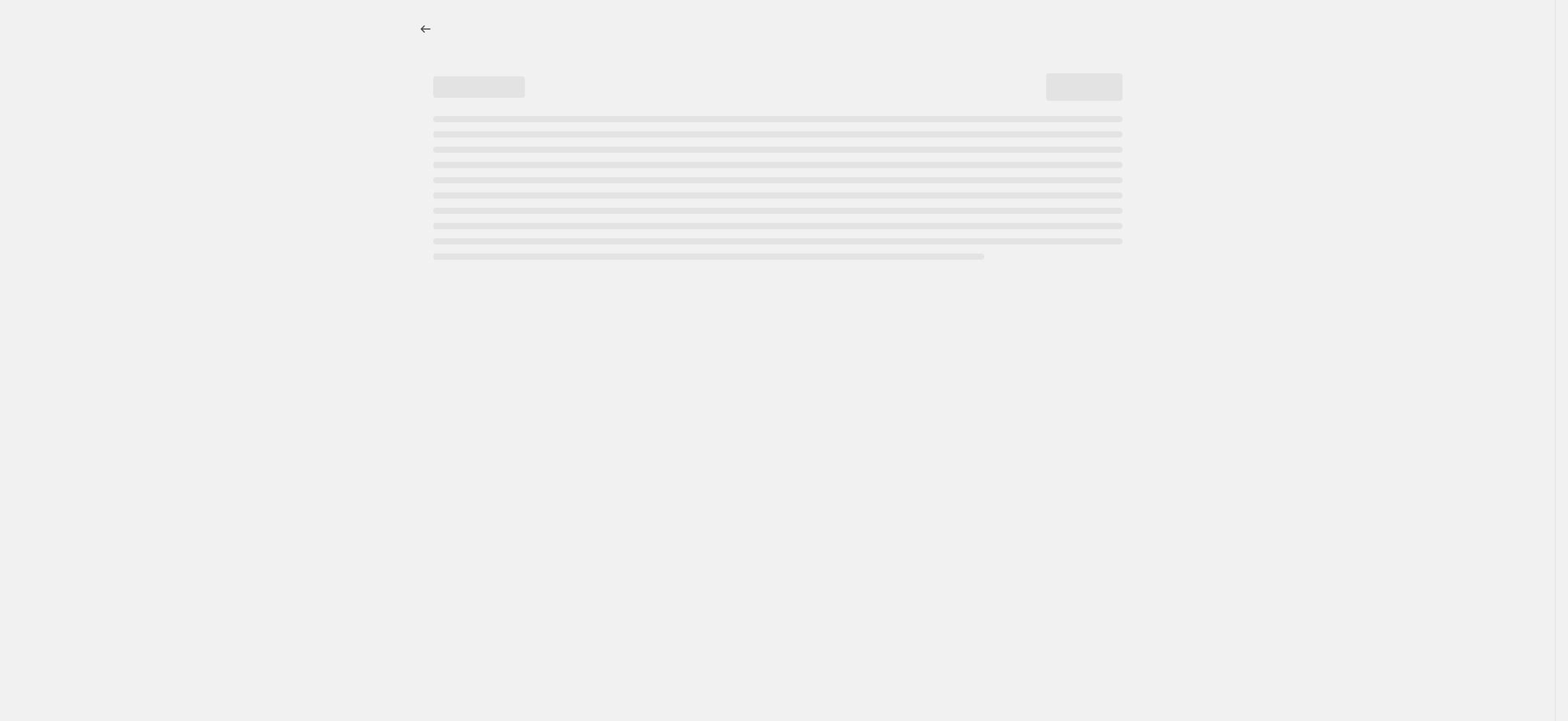 select on "percentage" 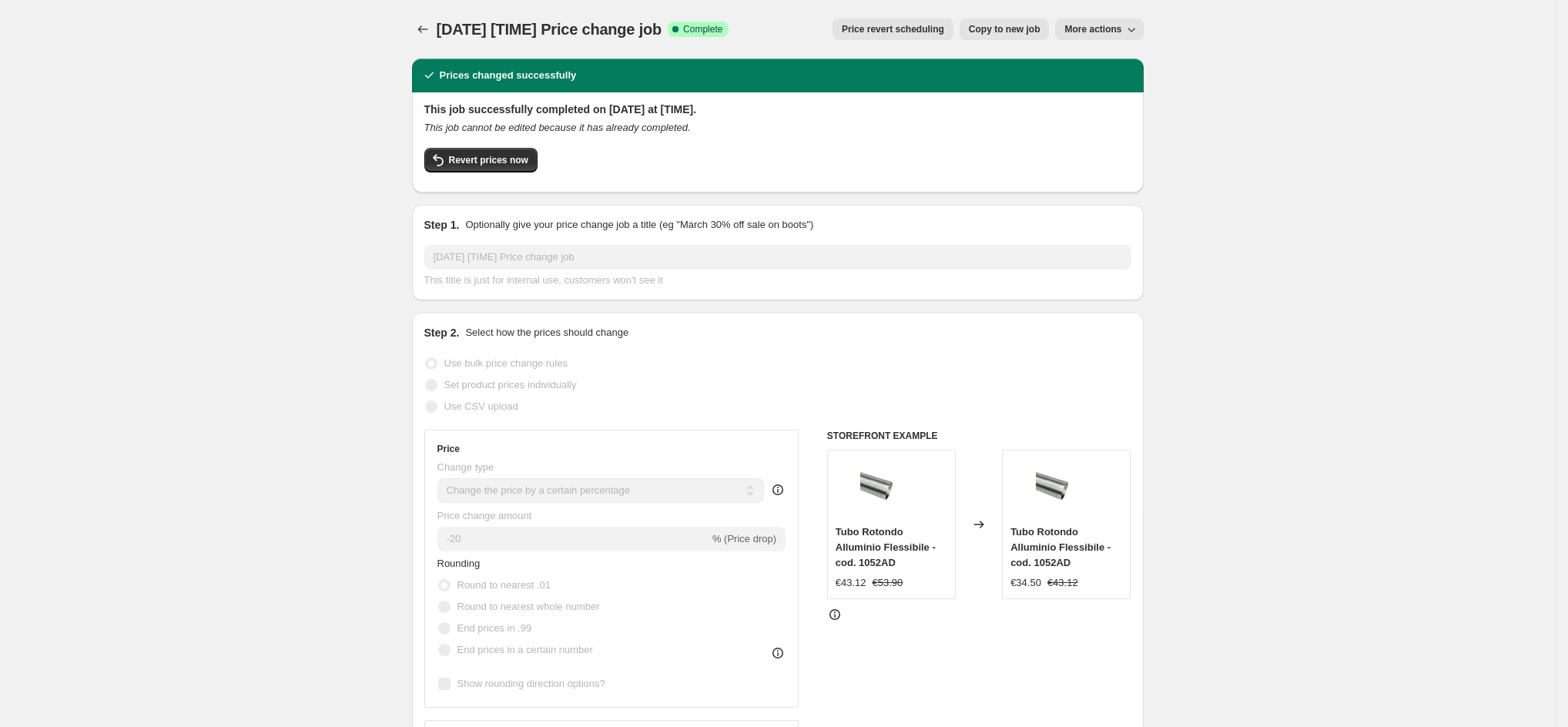 click on "Price revert scheduling" at bounding box center [893, 29] 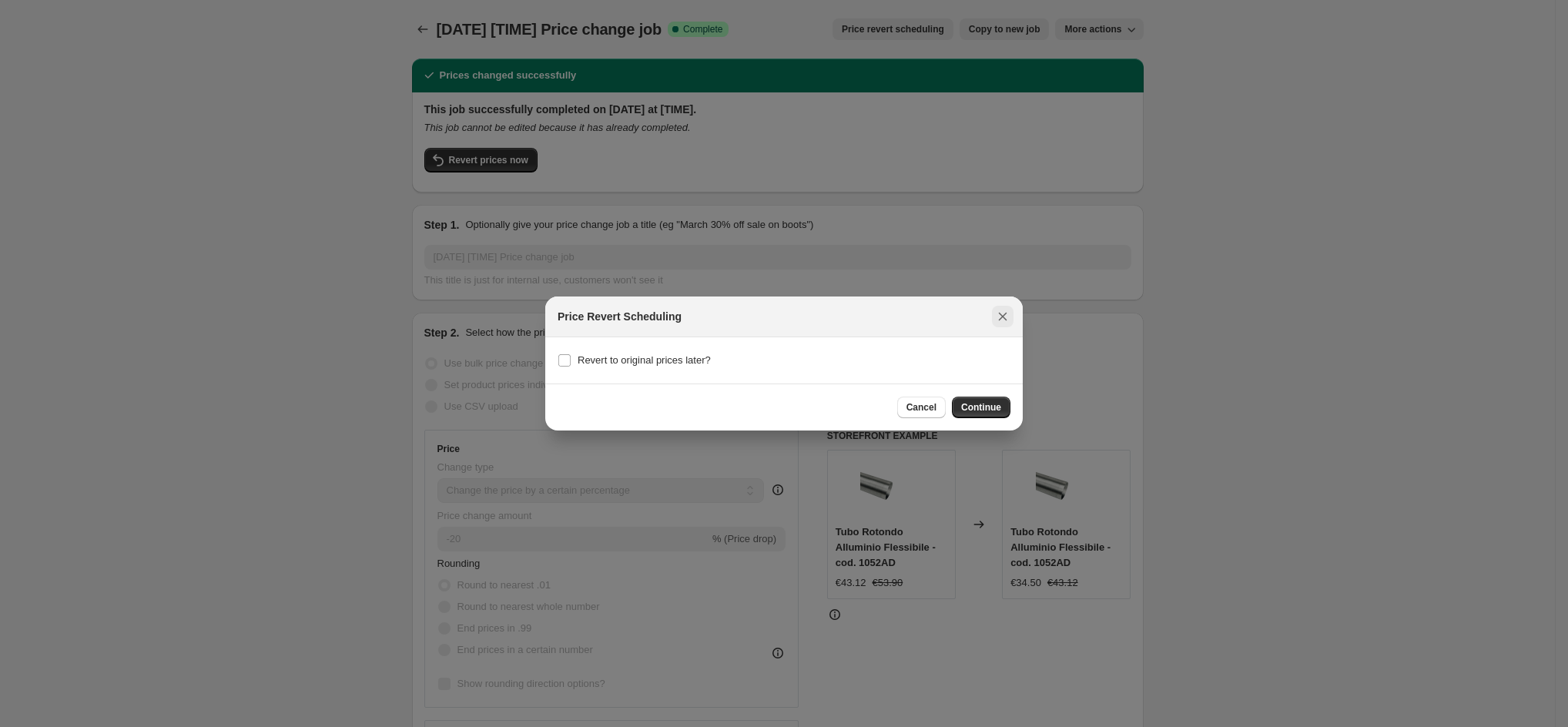 click 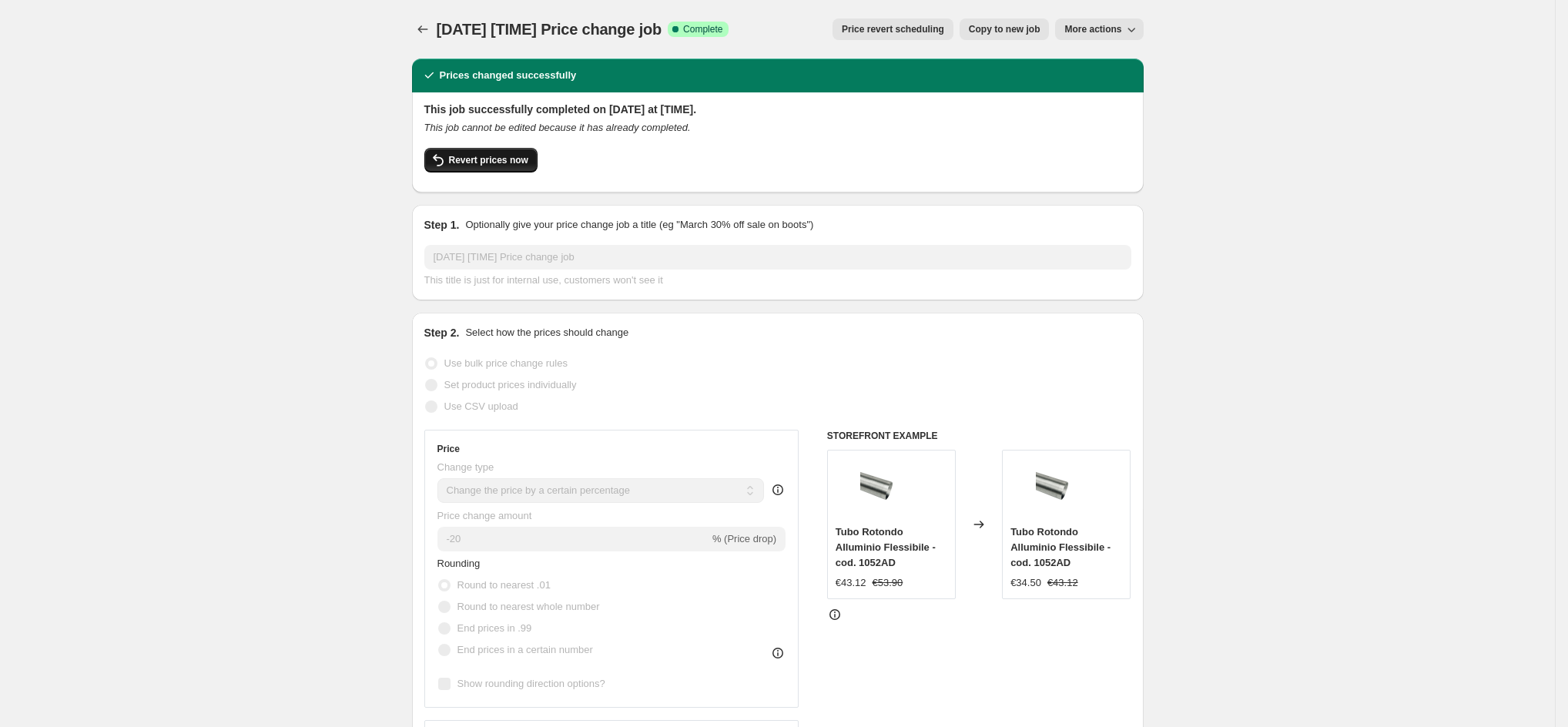 click on "Revert prices now" at bounding box center [481, 160] 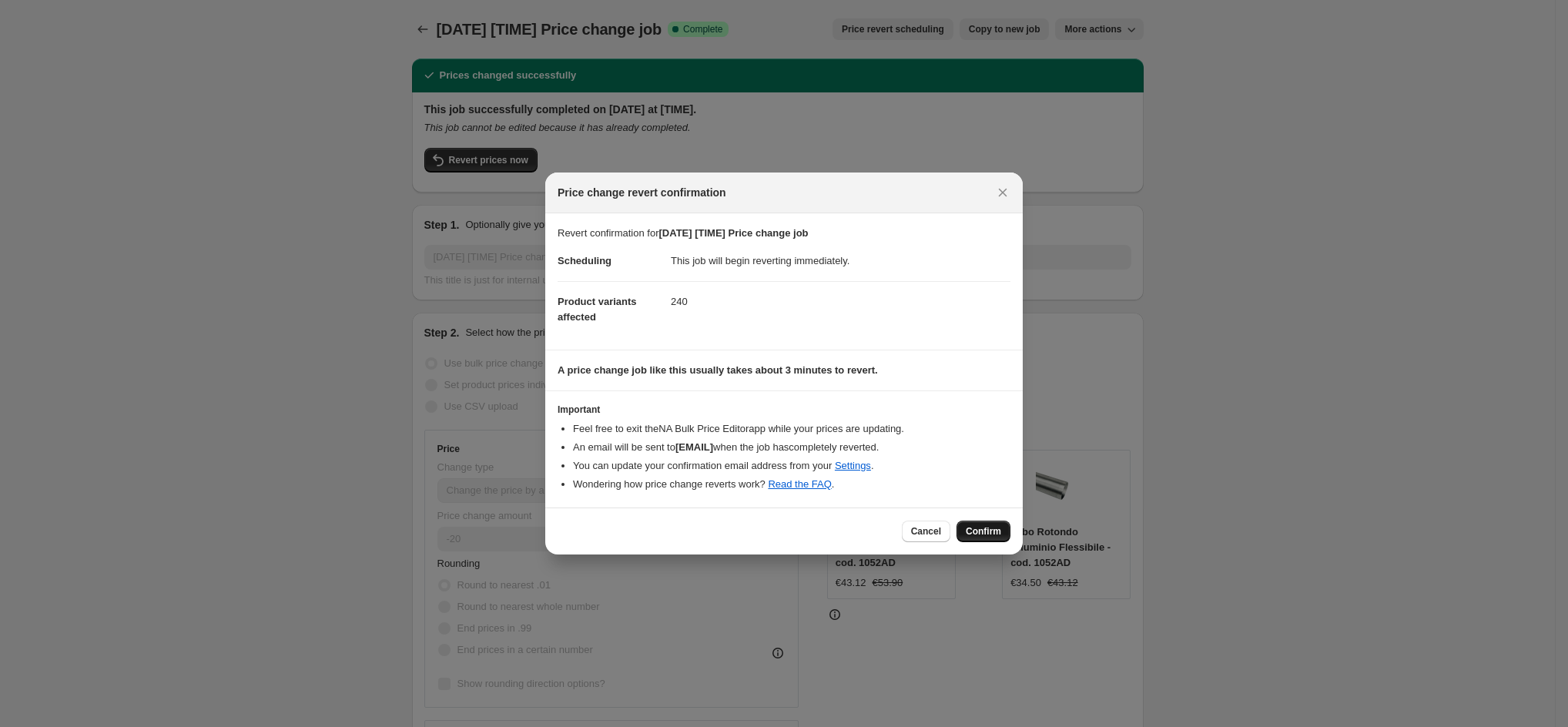 click on "Confirm" at bounding box center (983, 531) 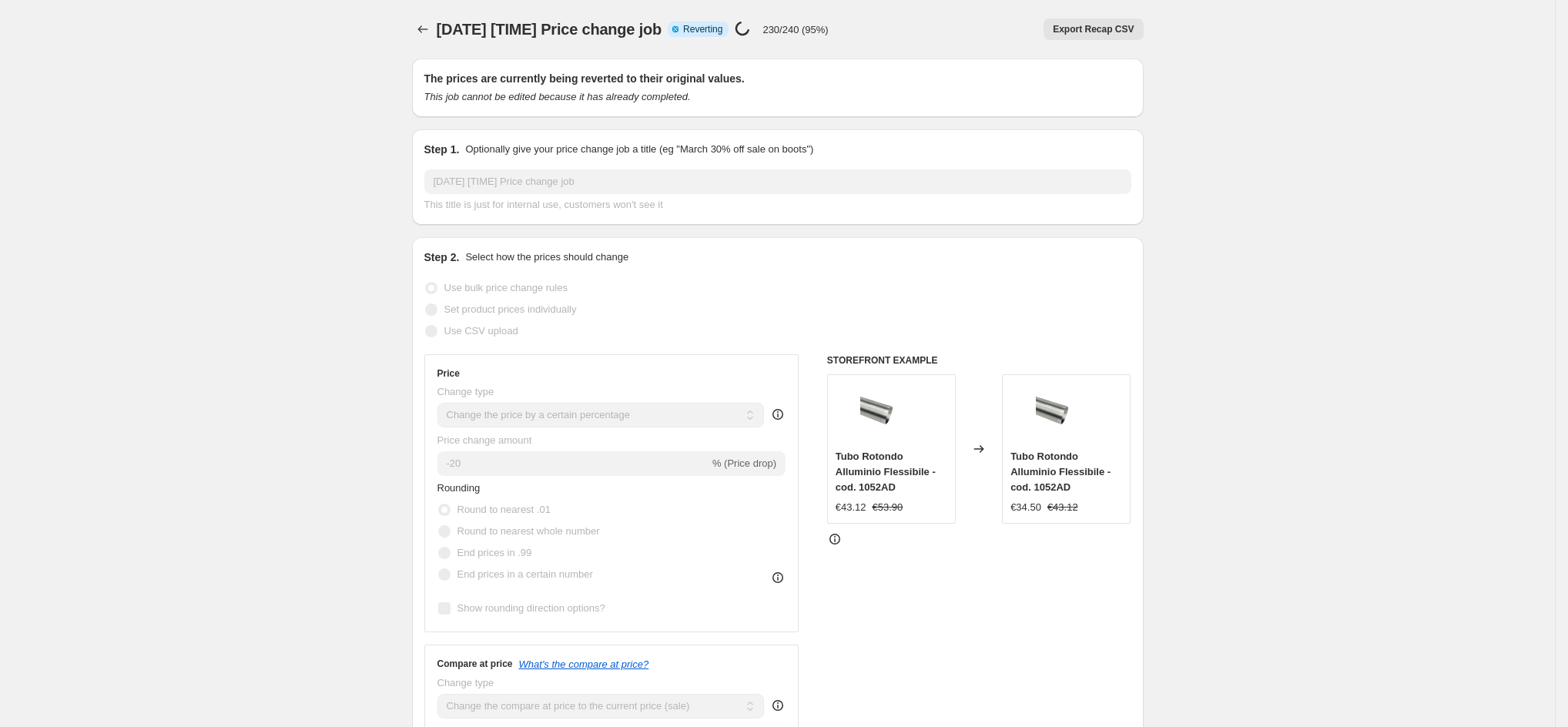 select on "percentage" 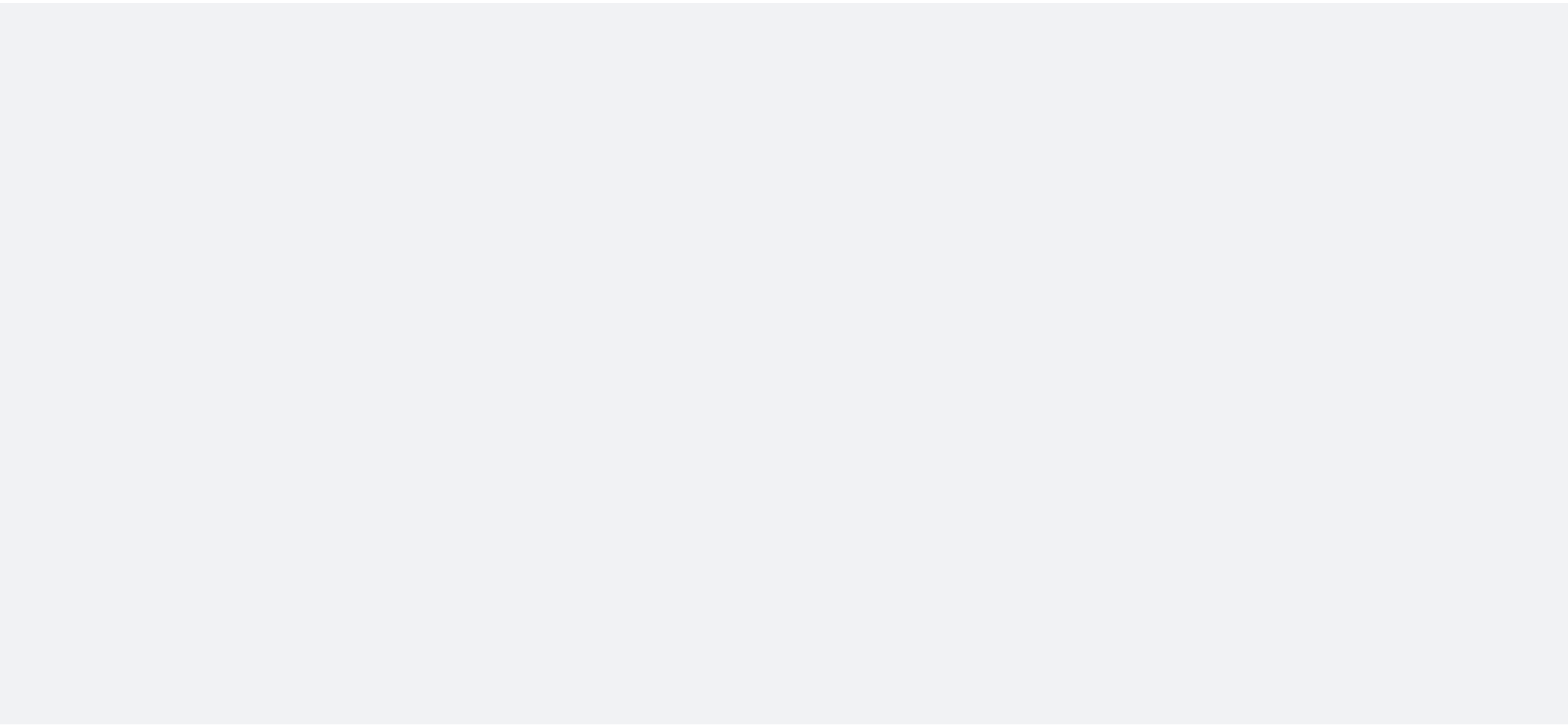 scroll, scrollTop: 0, scrollLeft: 0, axis: both 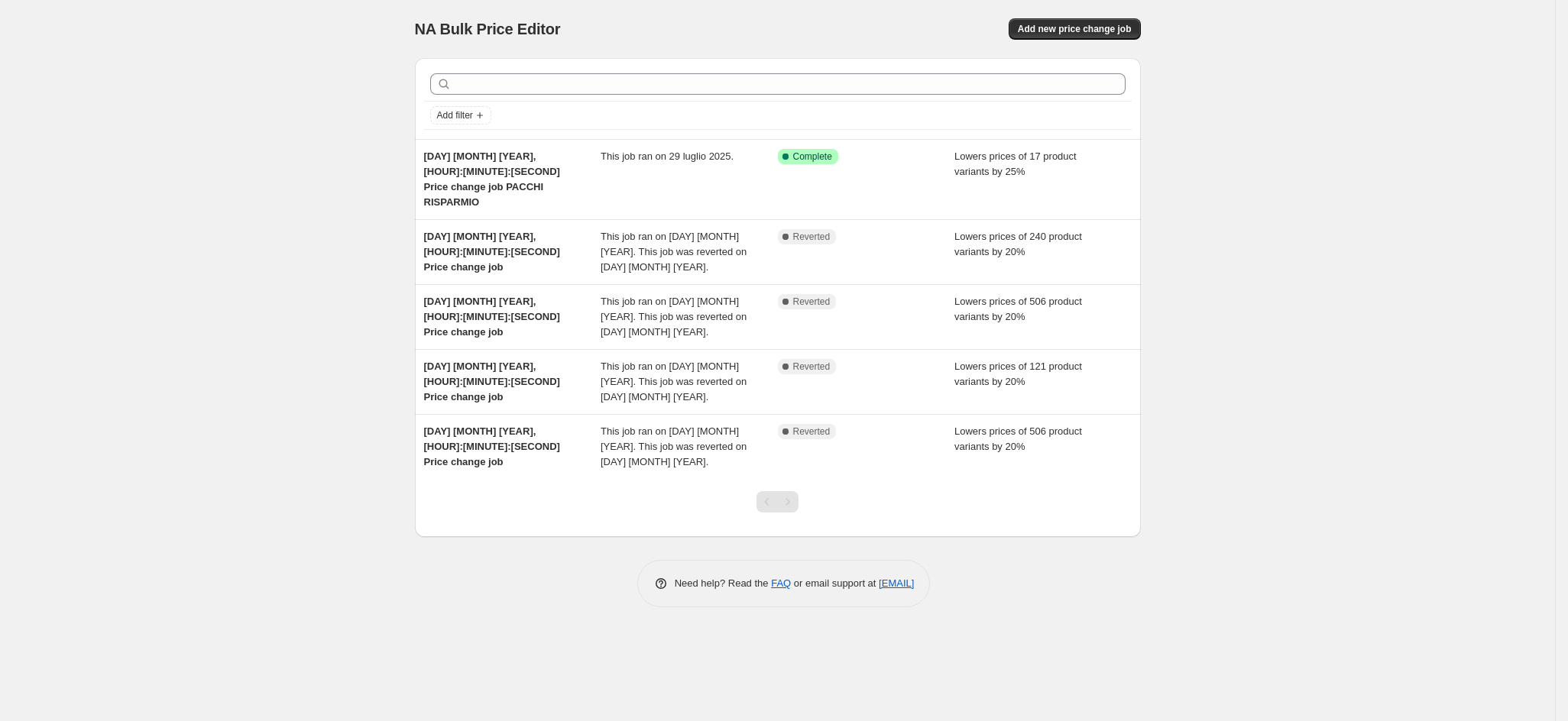 click on "NA Bulk Price Editor. This page is ready NA Bulk Price Editor Add new price change job" at bounding box center (778, 29) 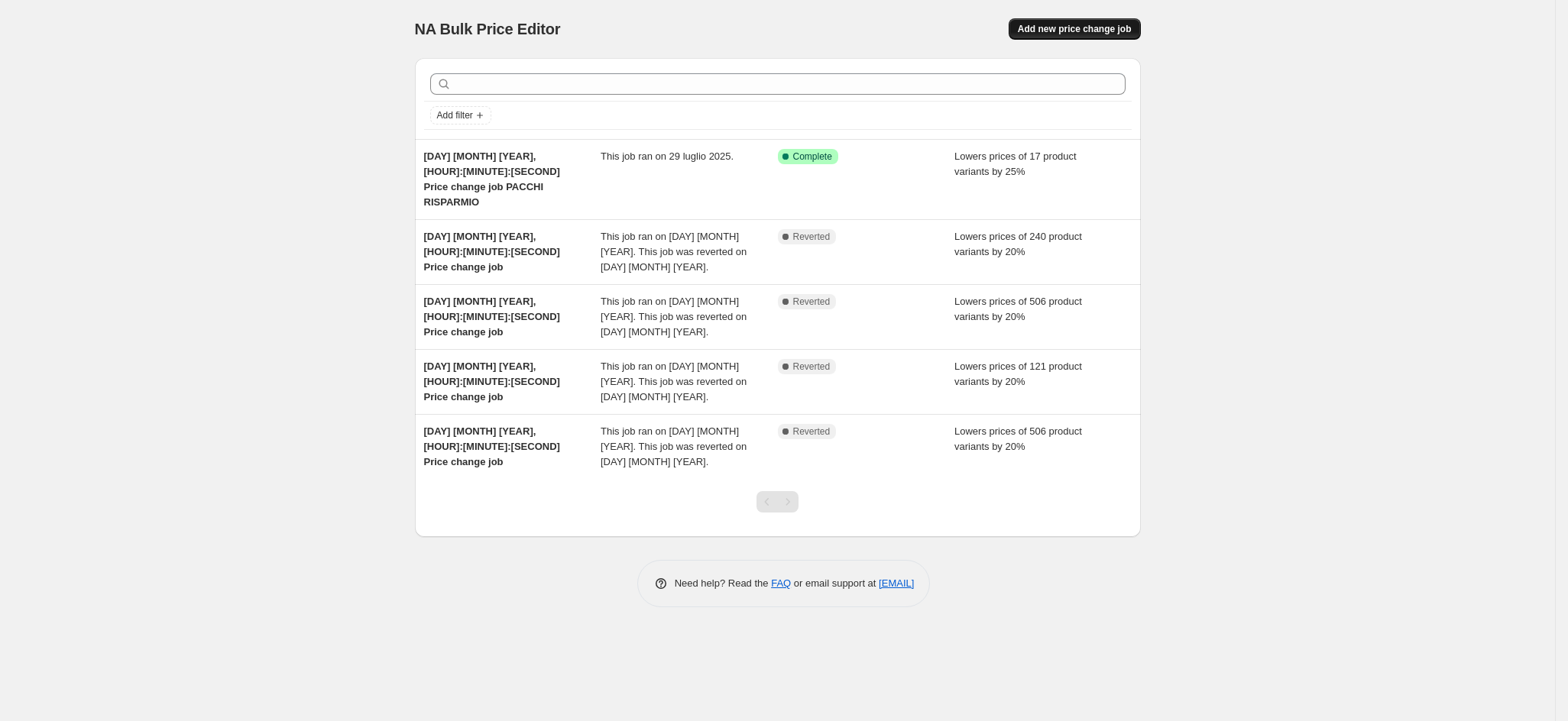 click on "Add new price change job" at bounding box center (1074, 29) 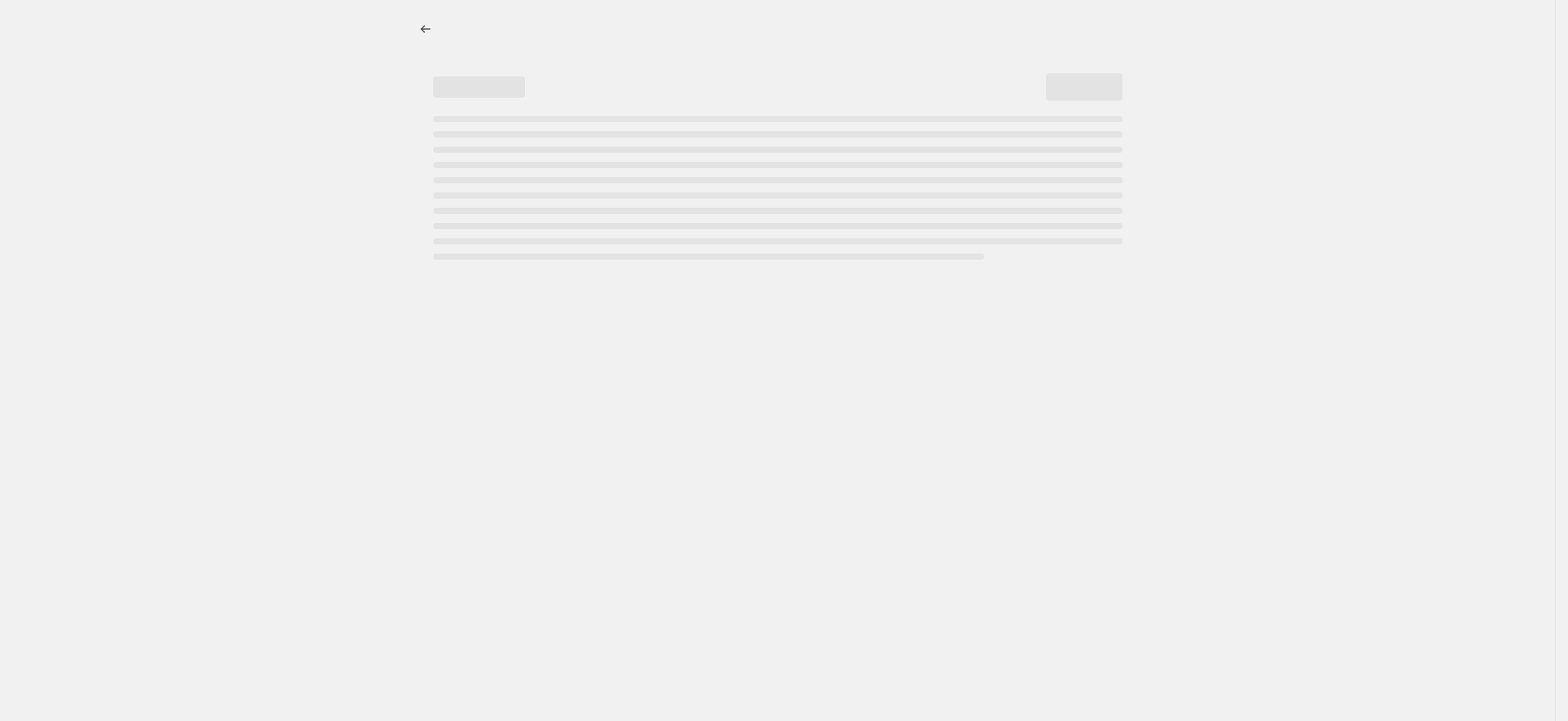 select on "percentage" 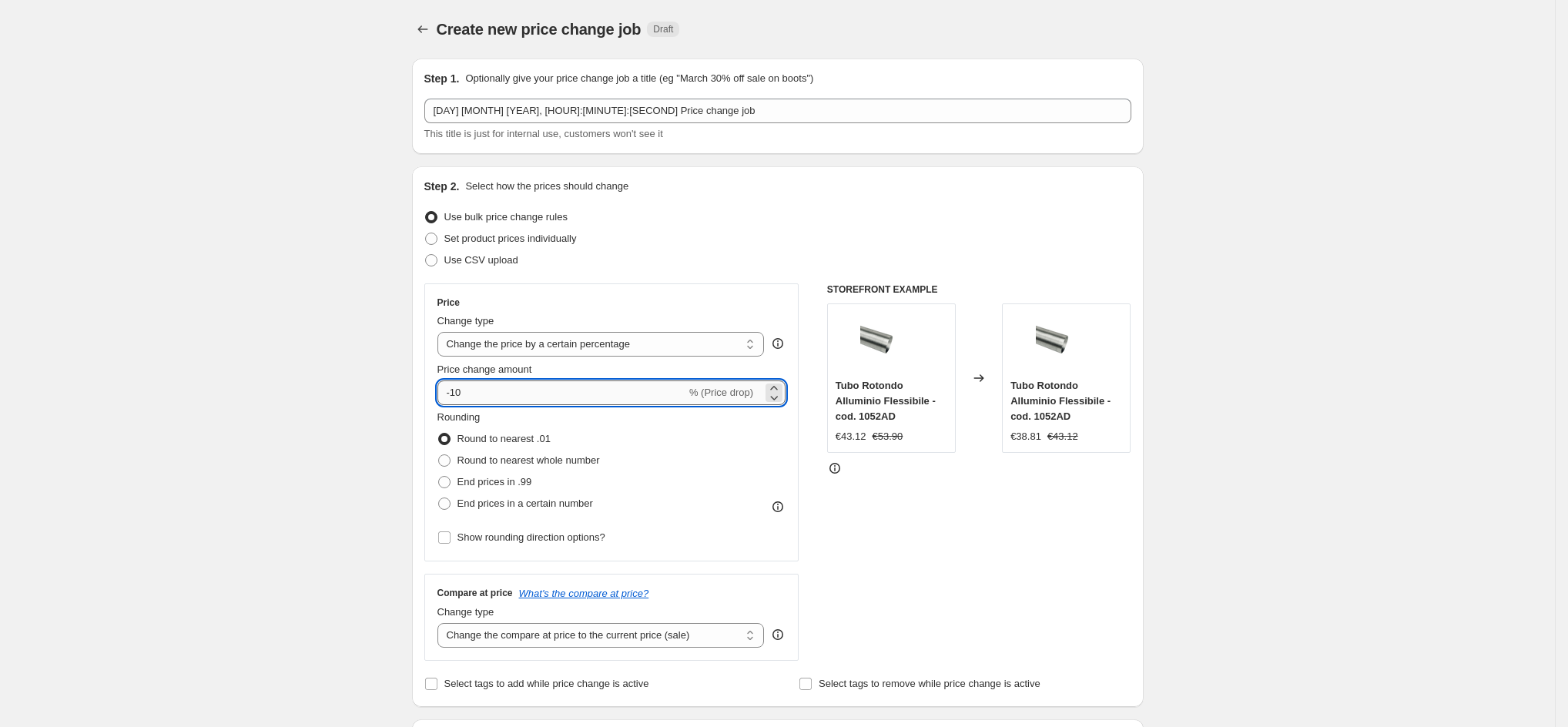 click on "-10" at bounding box center (561, 393) 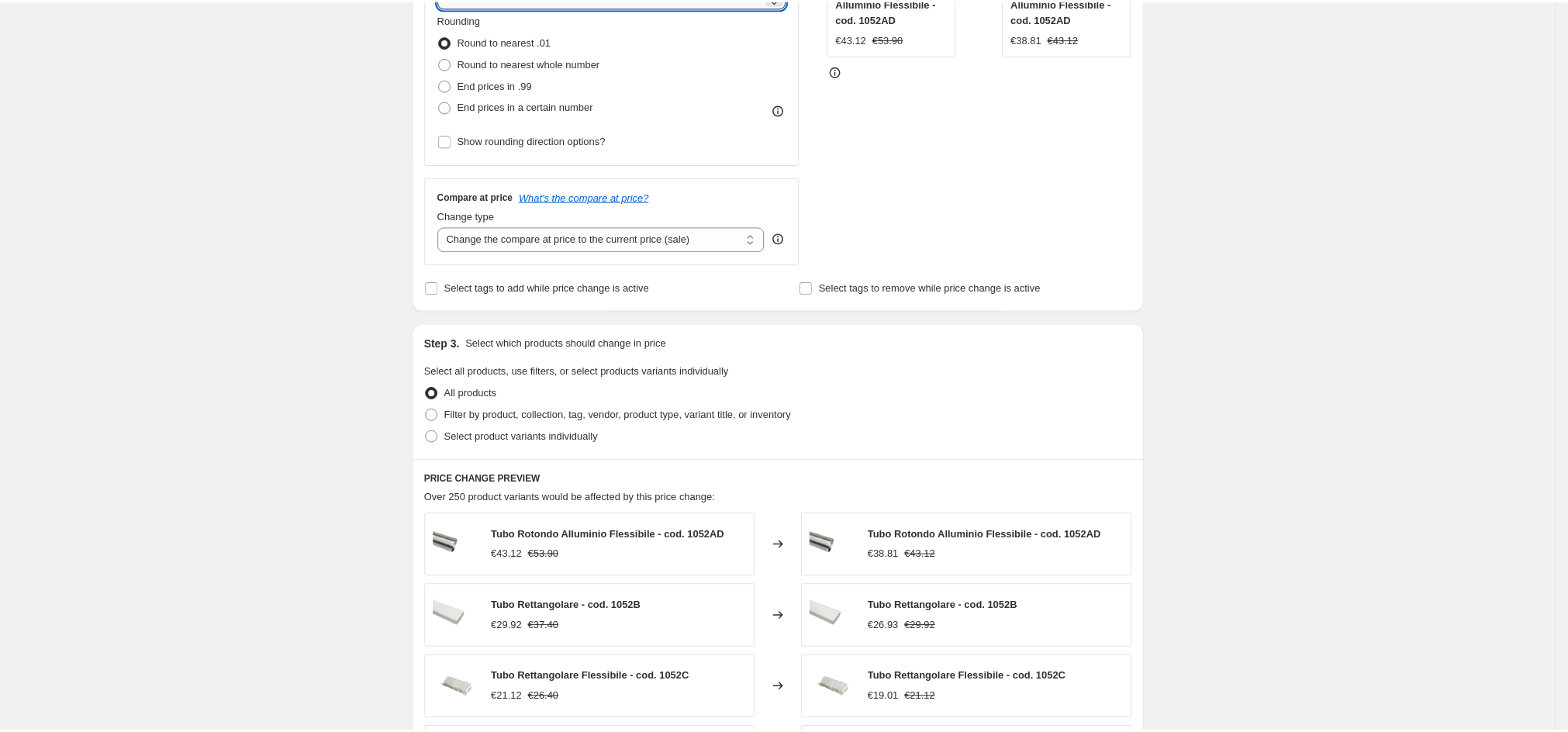 scroll, scrollTop: 116, scrollLeft: 0, axis: vertical 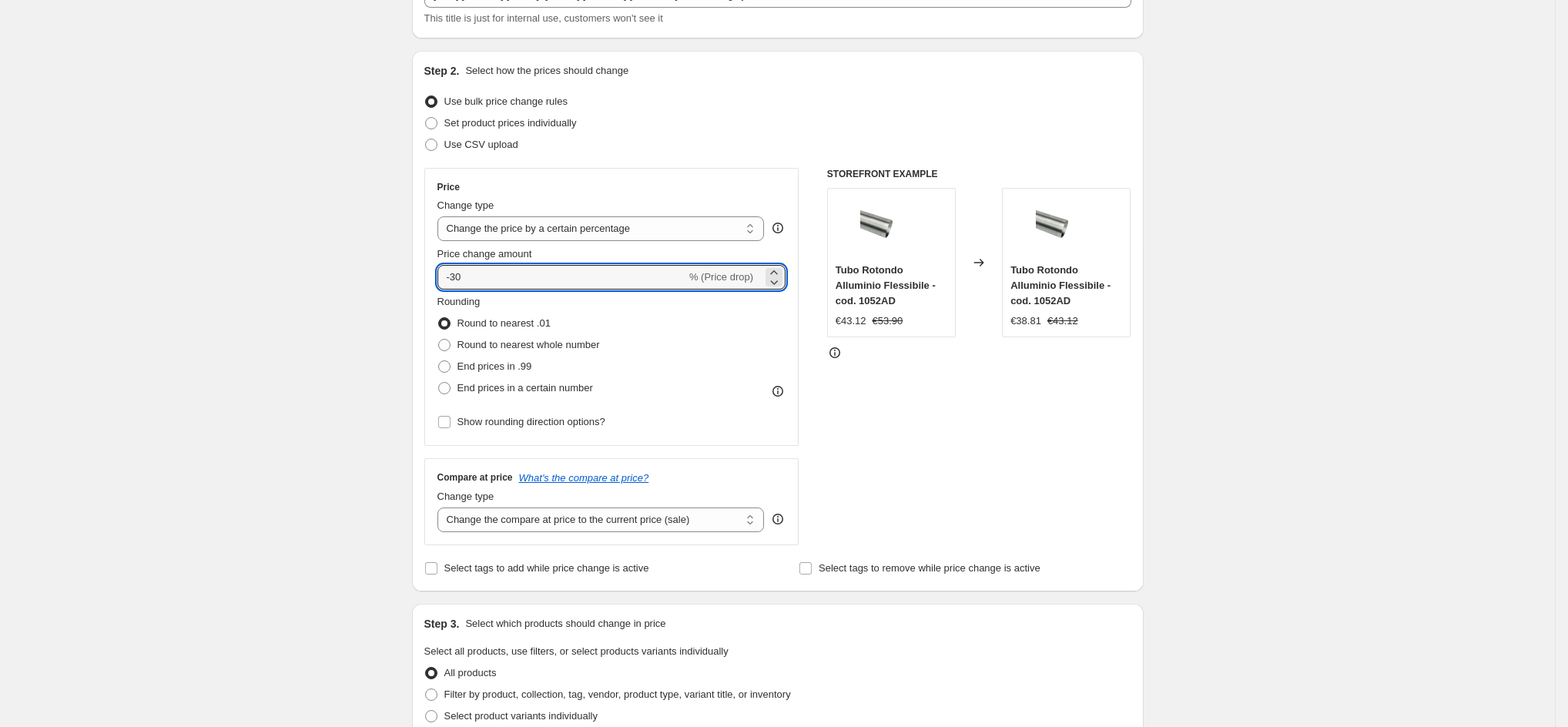 type on "-30" 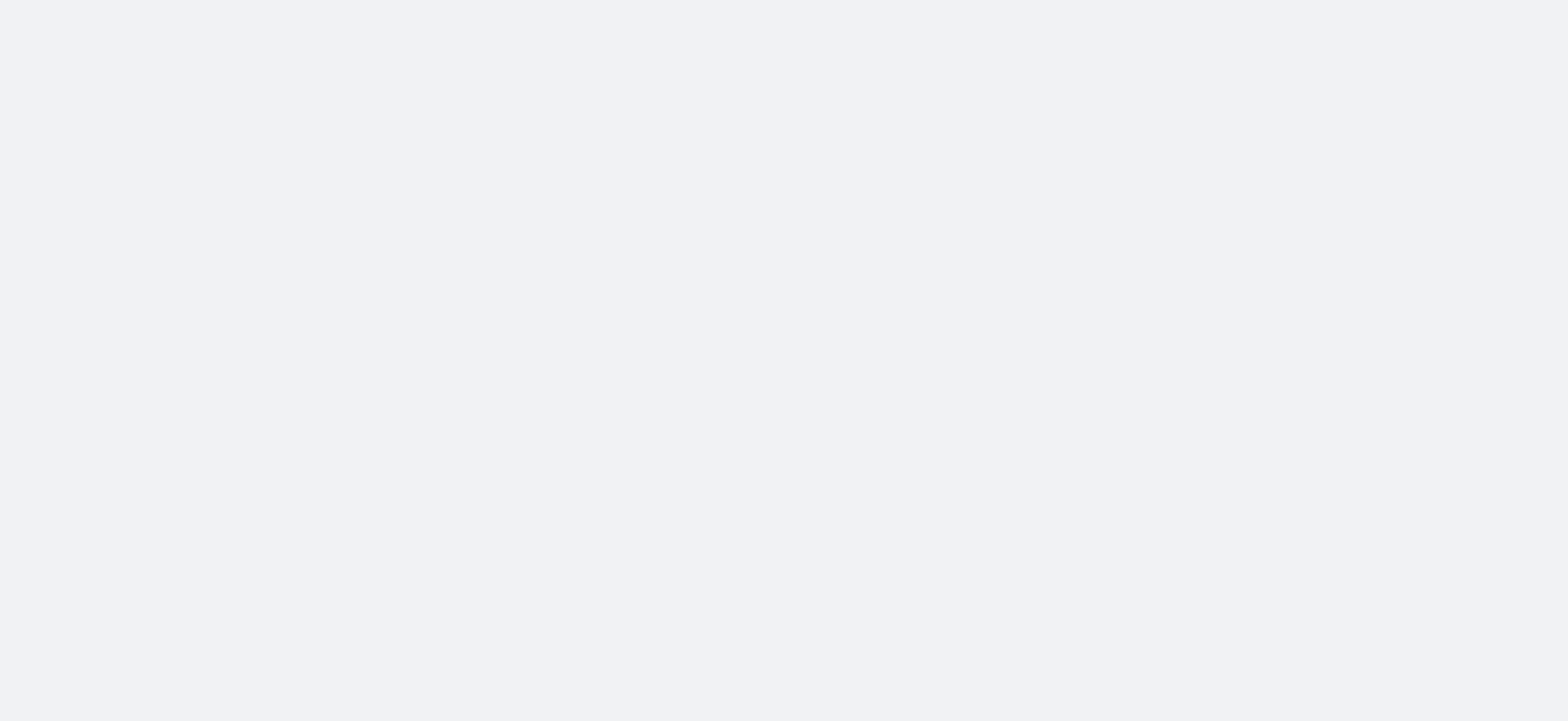 scroll, scrollTop: 0, scrollLeft: 0, axis: both 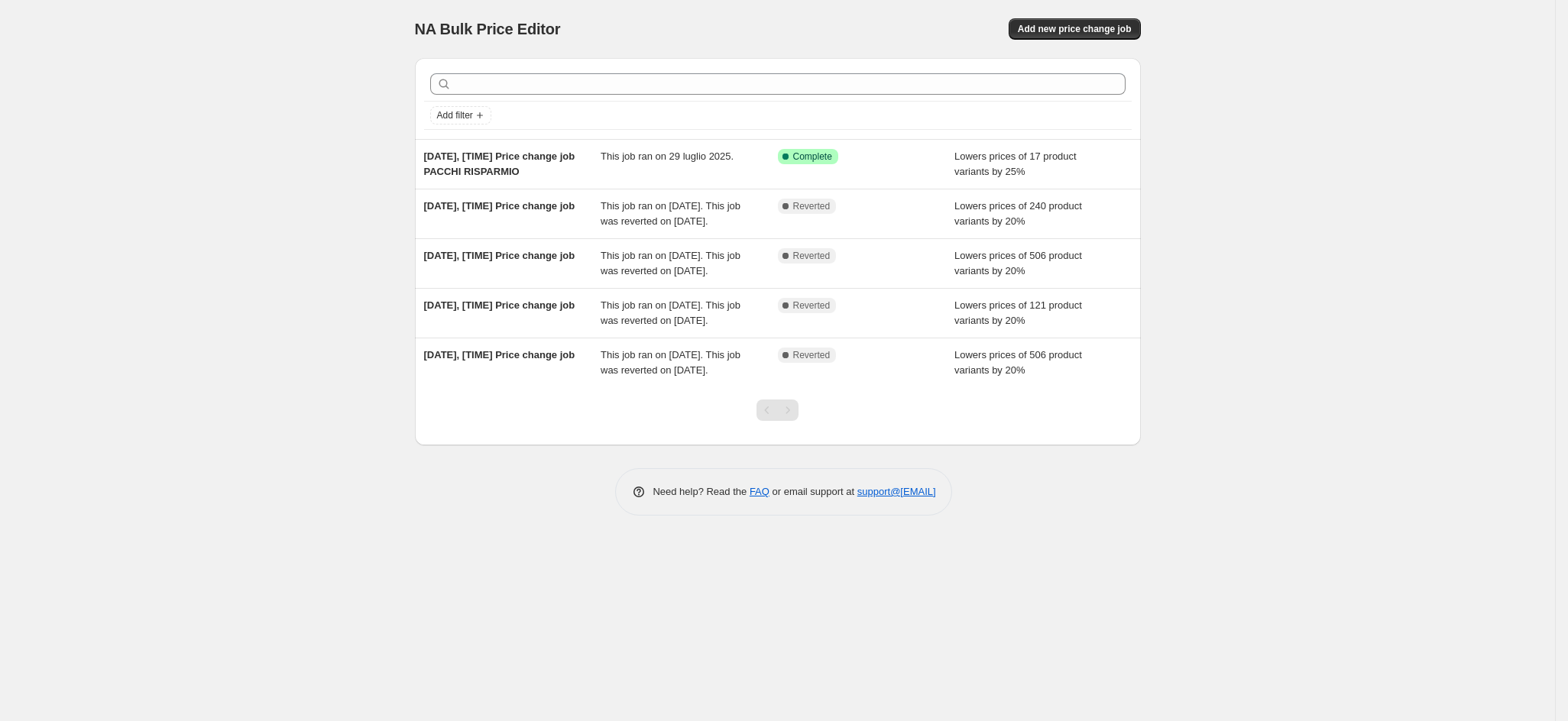 drag, startPoint x: 112, startPoint y: 260, endPoint x: 31, endPoint y: 306, distance: 93.15042 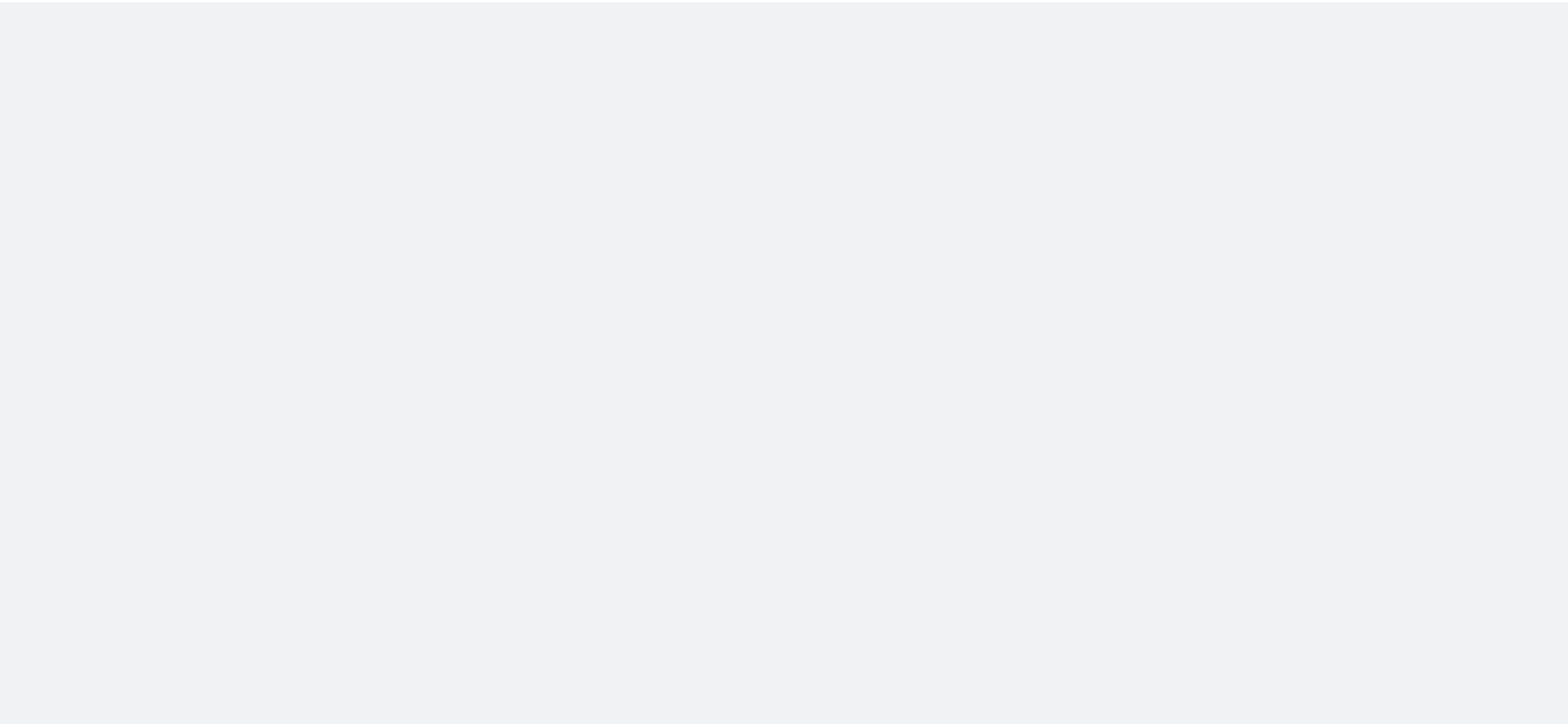 scroll, scrollTop: 0, scrollLeft: 0, axis: both 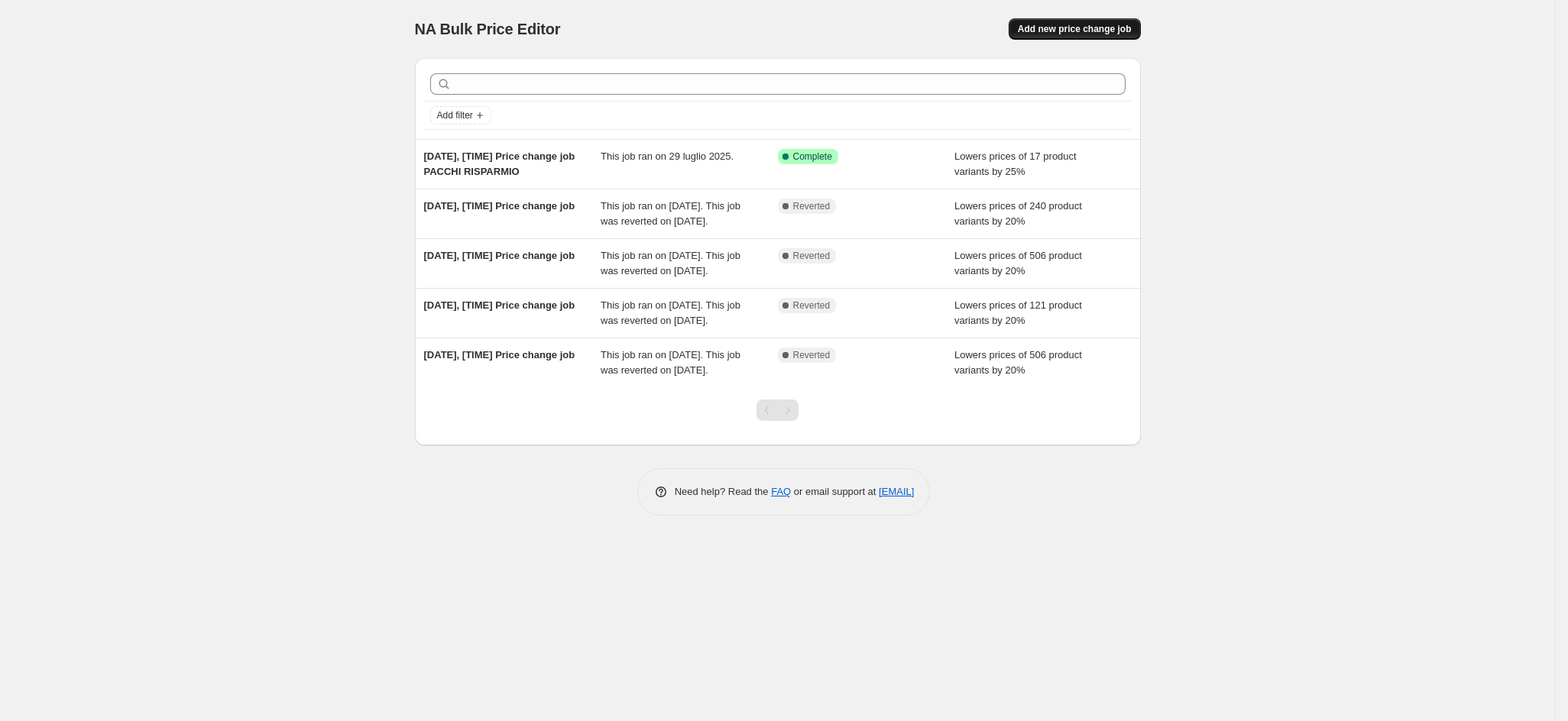click on "Add new price change job" at bounding box center [1074, 29] 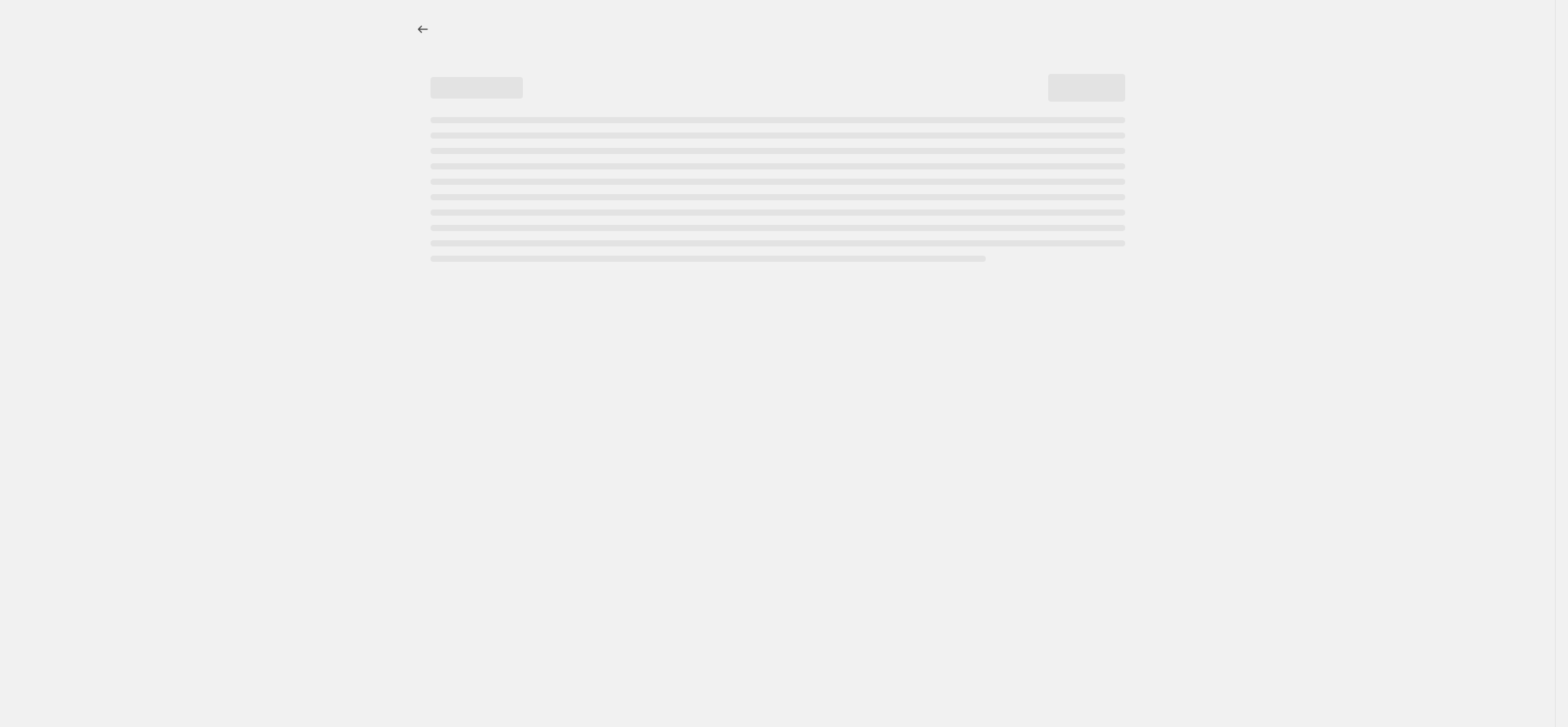 select on "percentage" 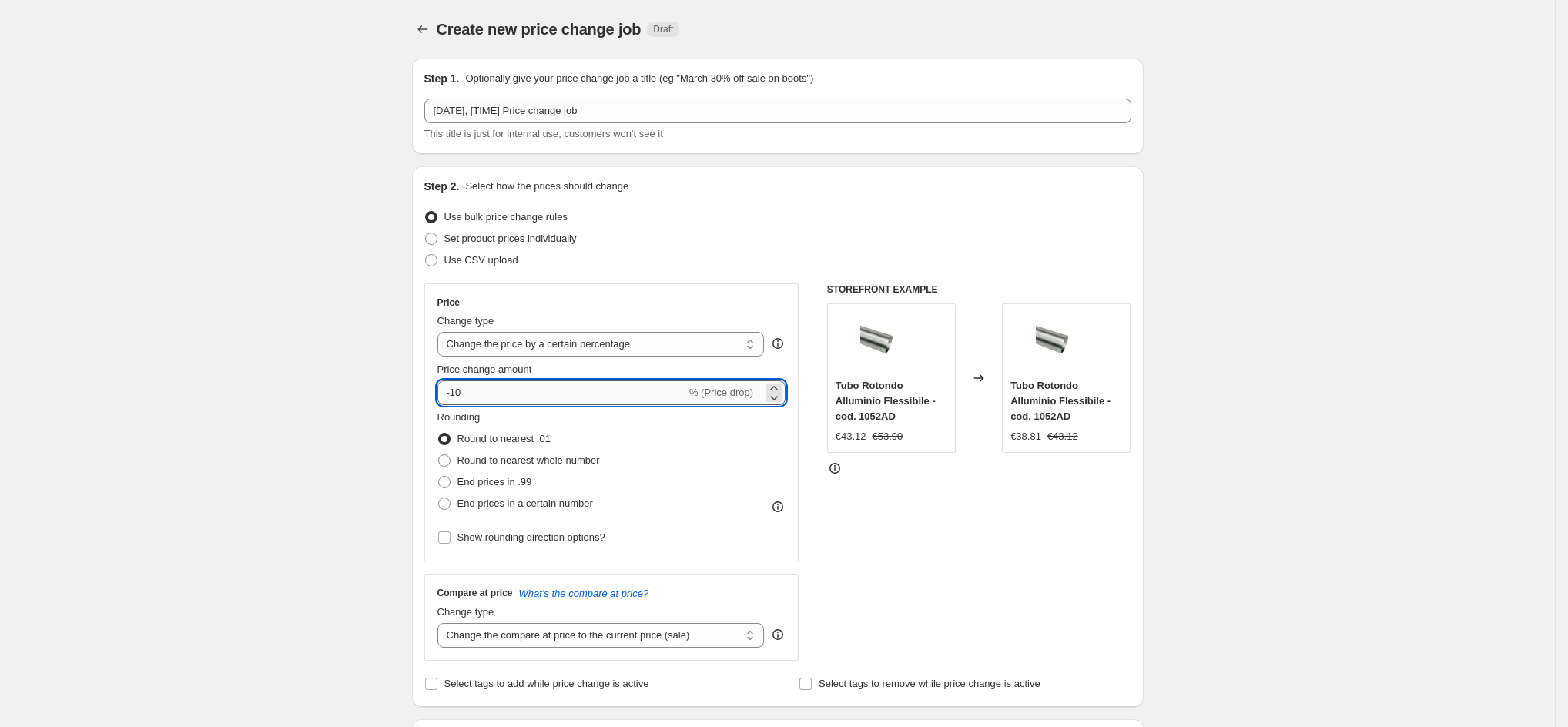 click on "-10" at bounding box center [561, 393] 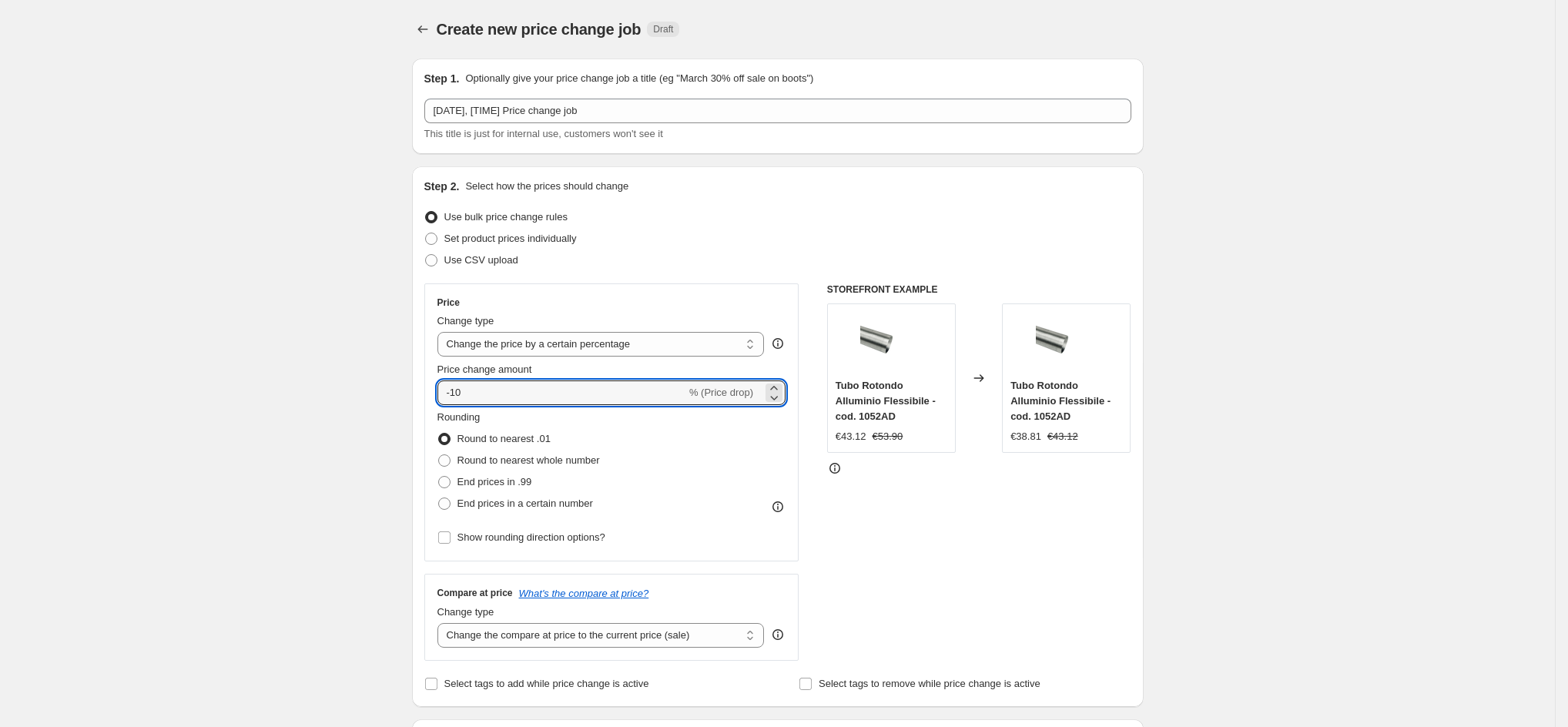 type on "-1" 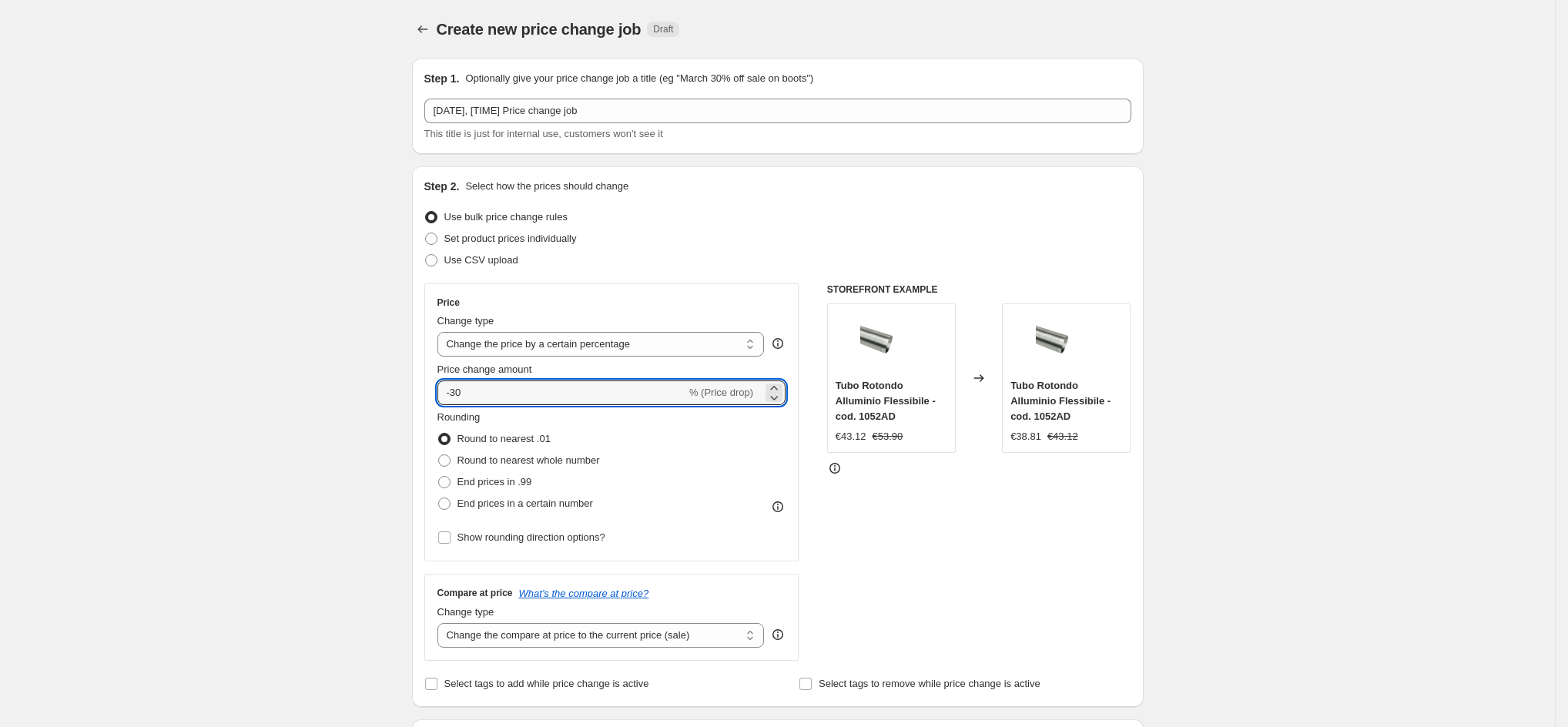 type on "-30" 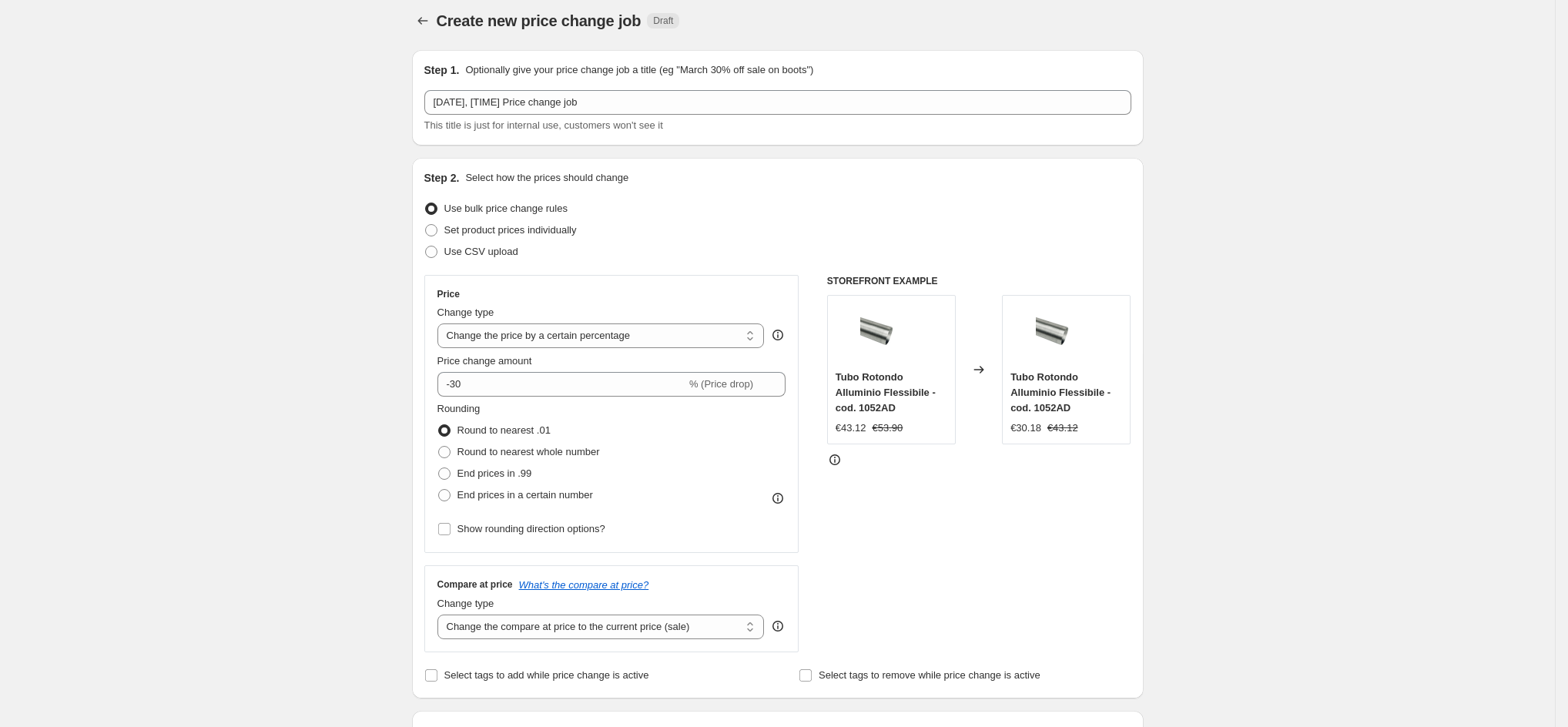 scroll, scrollTop: 0, scrollLeft: 0, axis: both 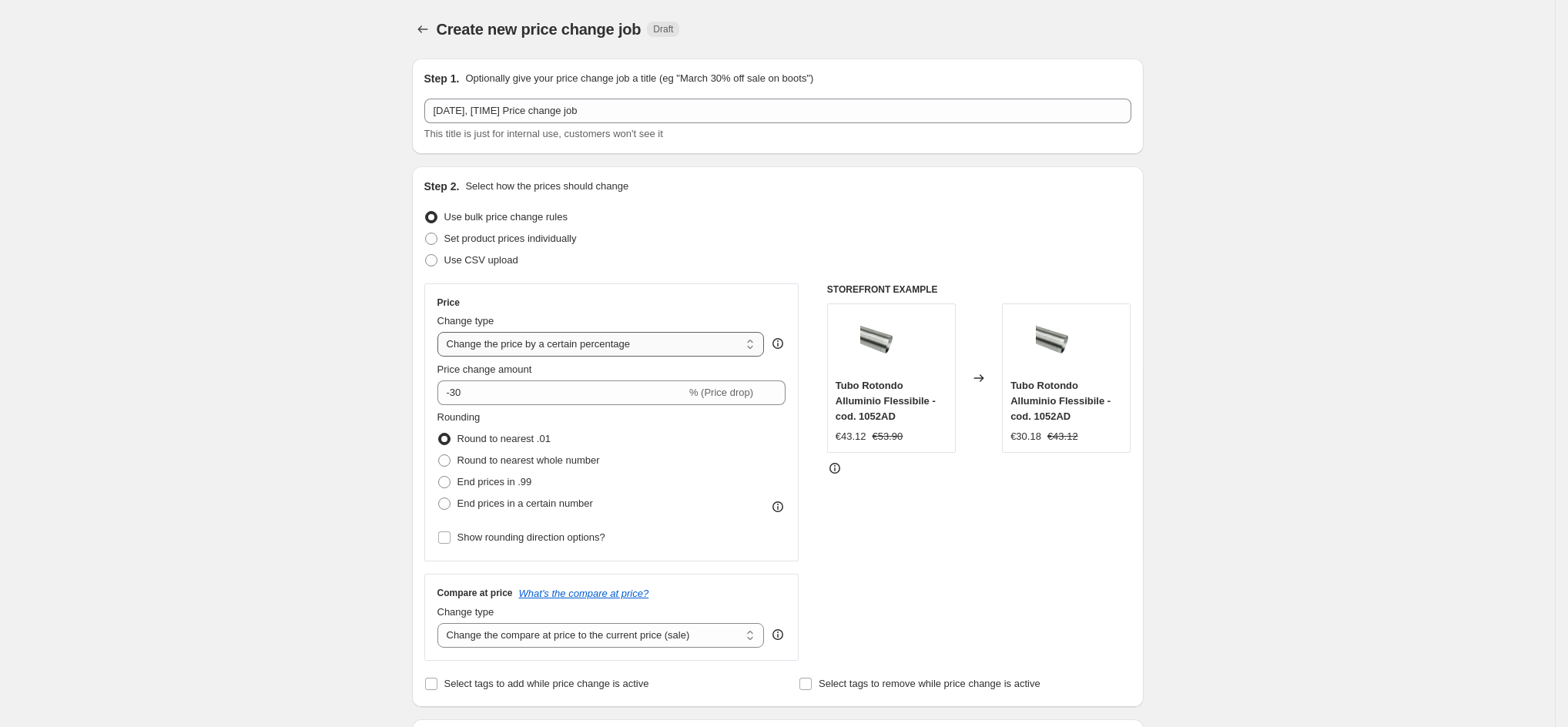 click on "Change the price to a certain amount Change the price by a certain amount Change the price by a certain percentage Change the price to the current compare at price (price before sale) Change the price by a certain amount relative to the compare at price Change the price by a certain percentage relative to the compare at price Don't change the price Change the price by a certain percentage relative to the cost per item Change price to certain cost margin" at bounding box center [601, 344] 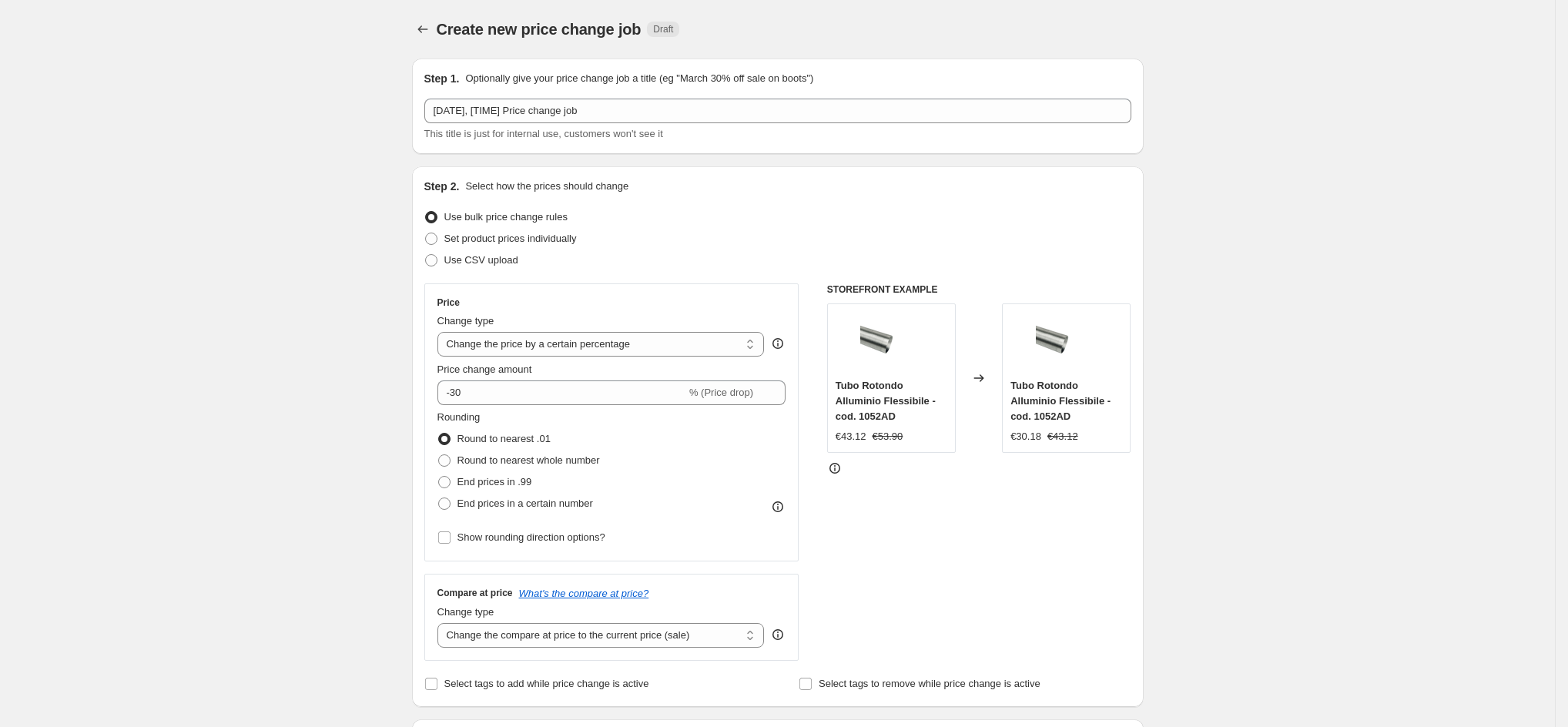 select on "to" 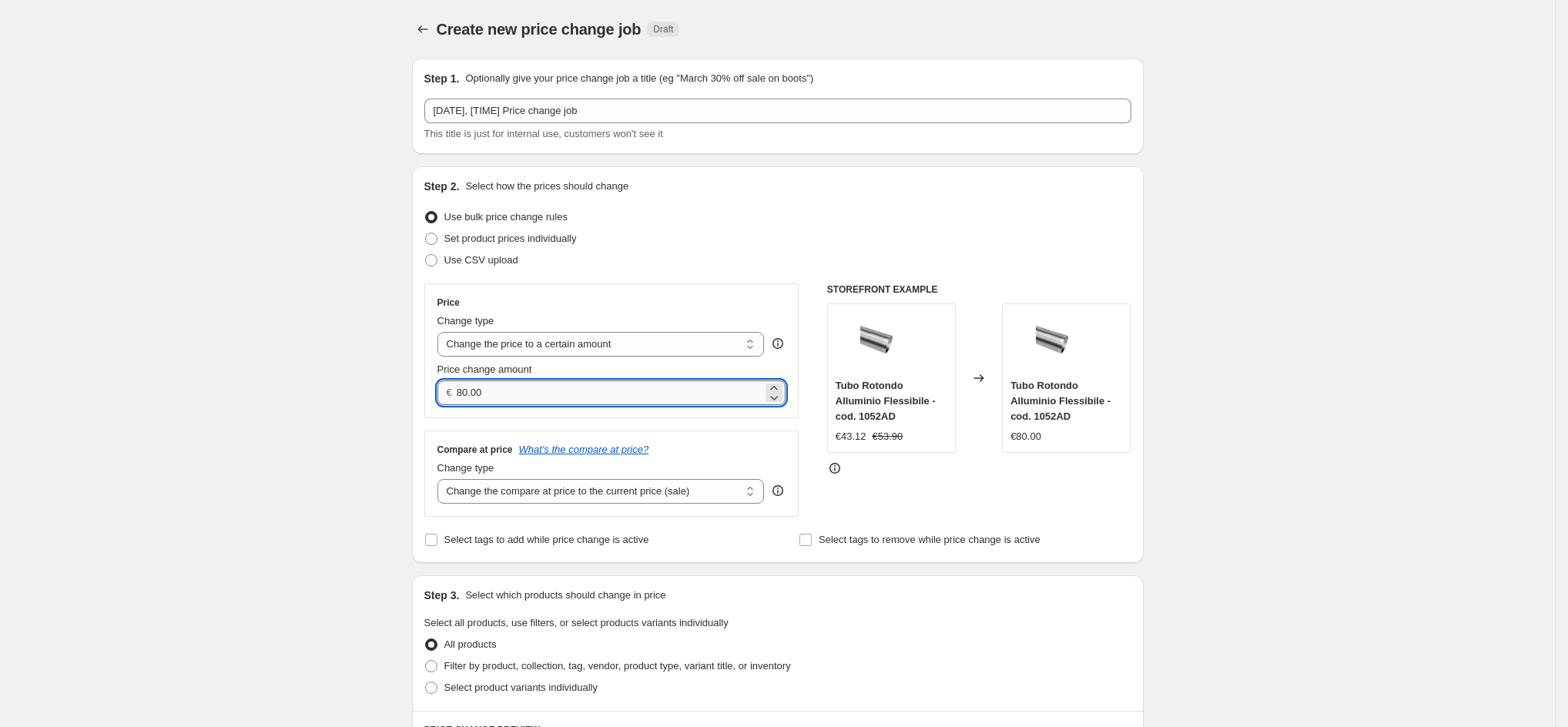 click on "80.00" at bounding box center [609, 393] 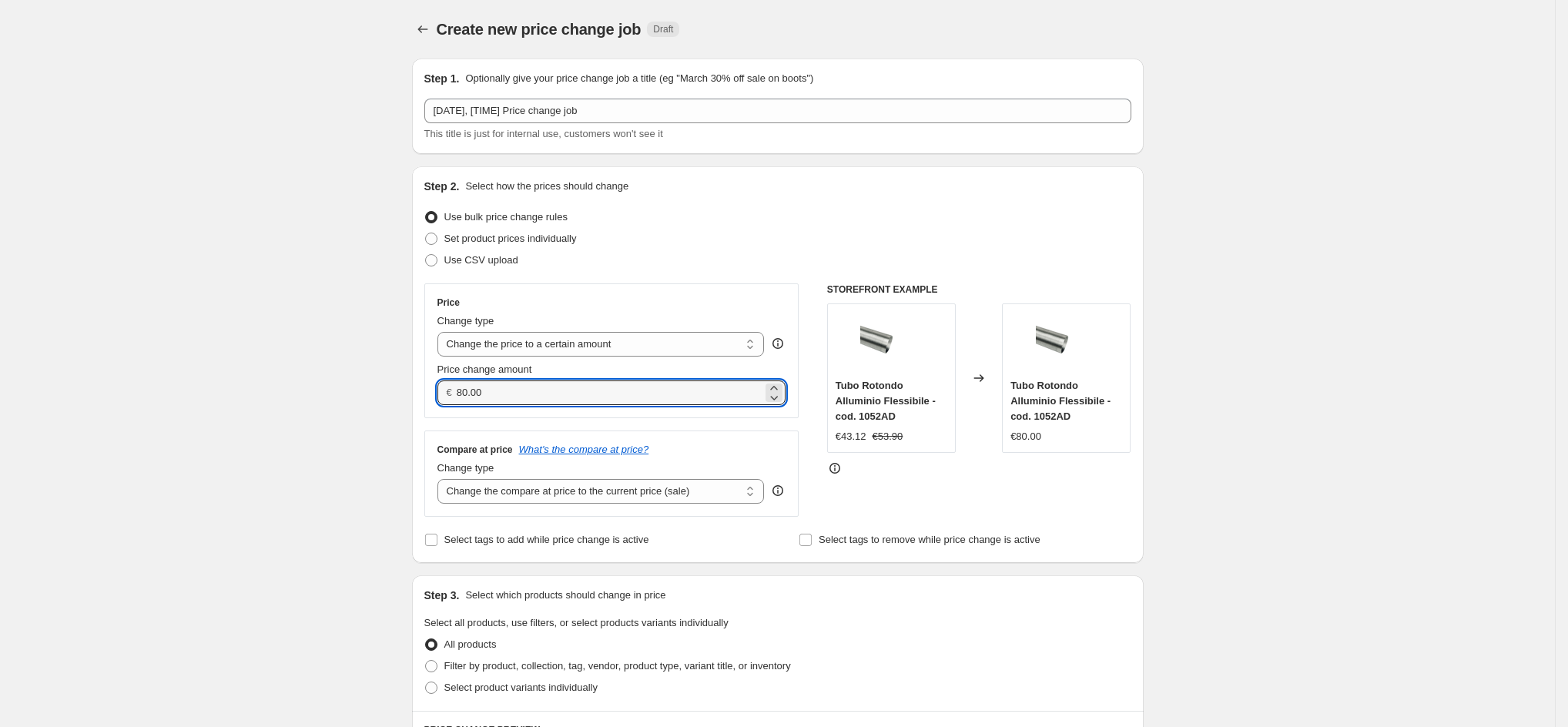 drag, startPoint x: 502, startPoint y: 393, endPoint x: 333, endPoint y: 398, distance: 169.07395 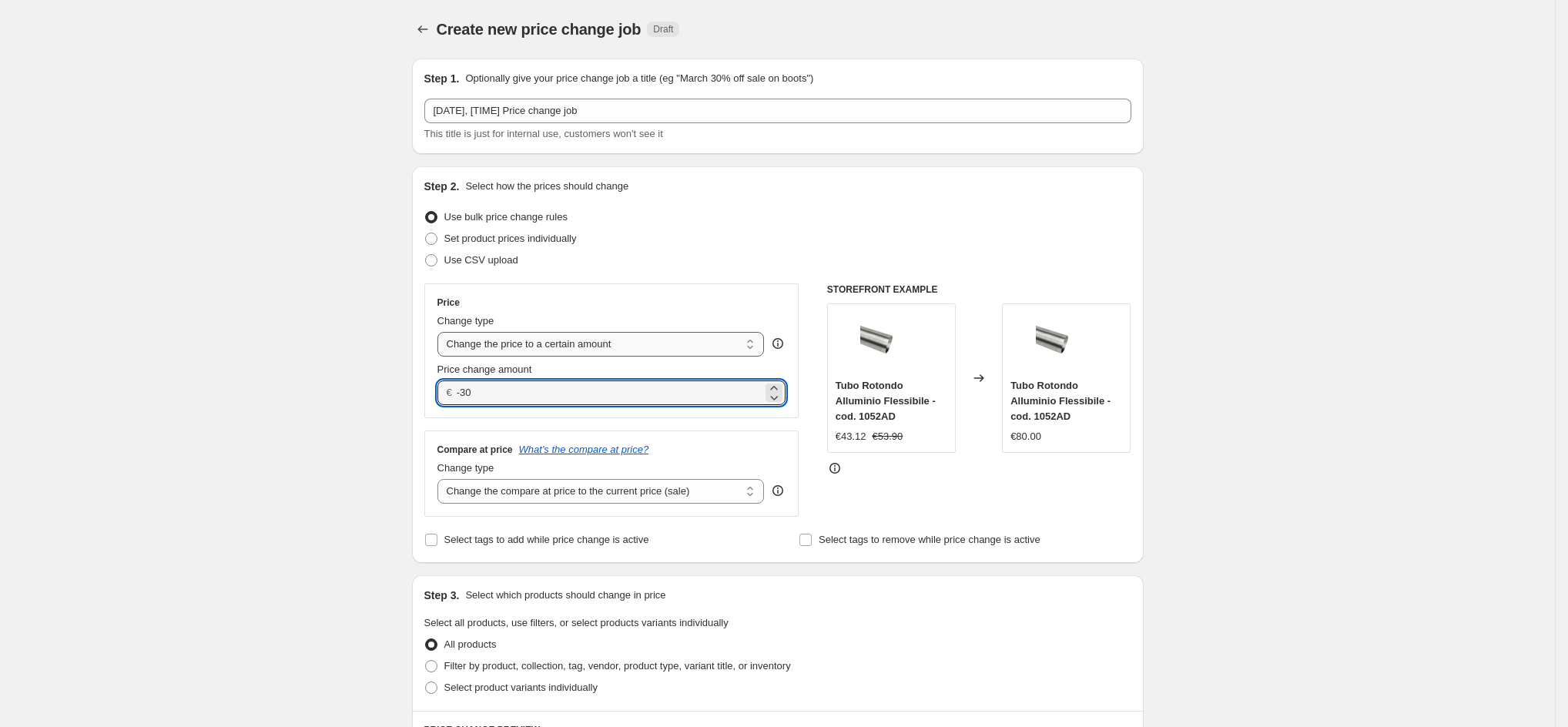 type on "0.00" 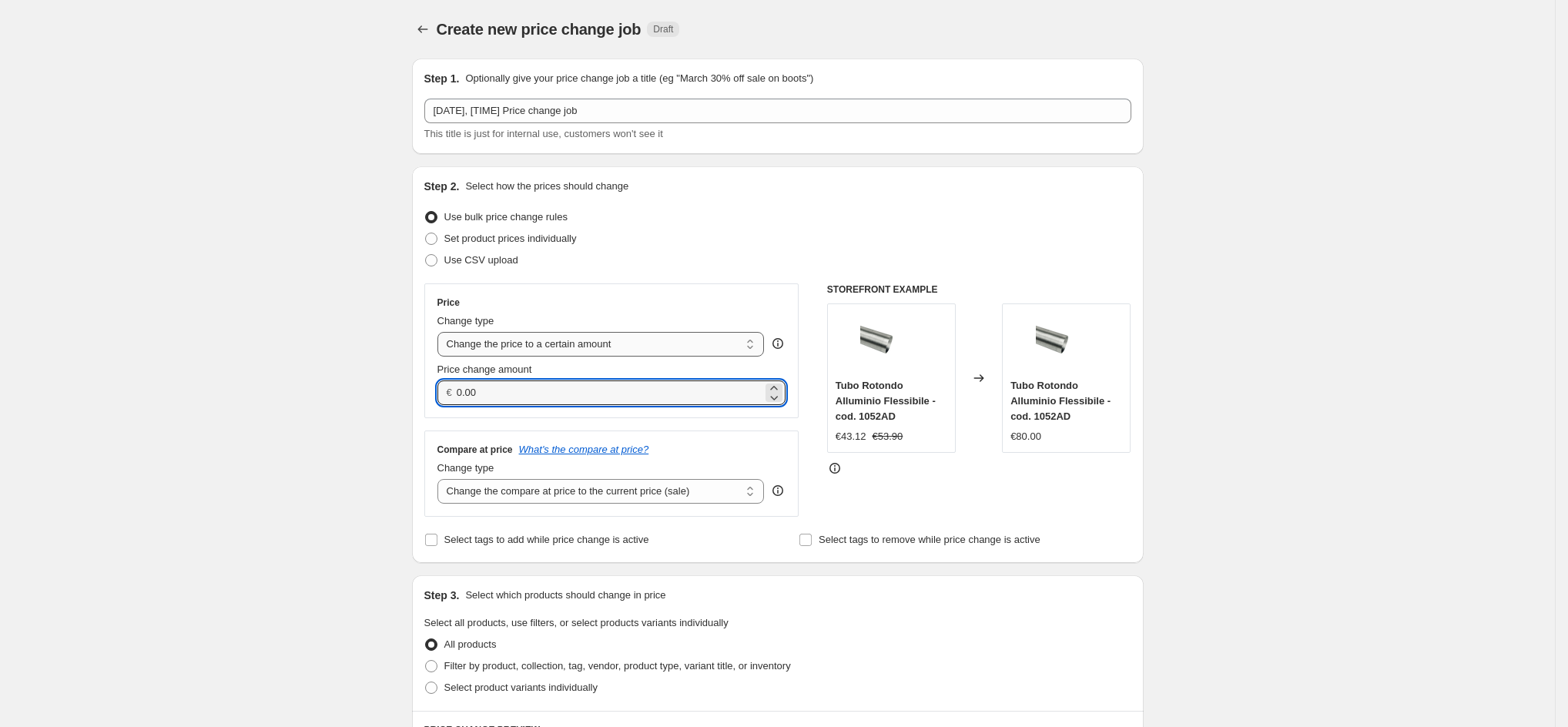click on "Change the price to a certain amount Change the price by a certain amount Change the price by a certain percentage Change the price to the current compare at price (price before sale) Change the price by a certain amount relative to the compare at price Change the price by a certain percentage relative to the compare at price Don't change the price Change the price by a certain percentage relative to the cost per item Change price to certain cost margin" at bounding box center [601, 344] 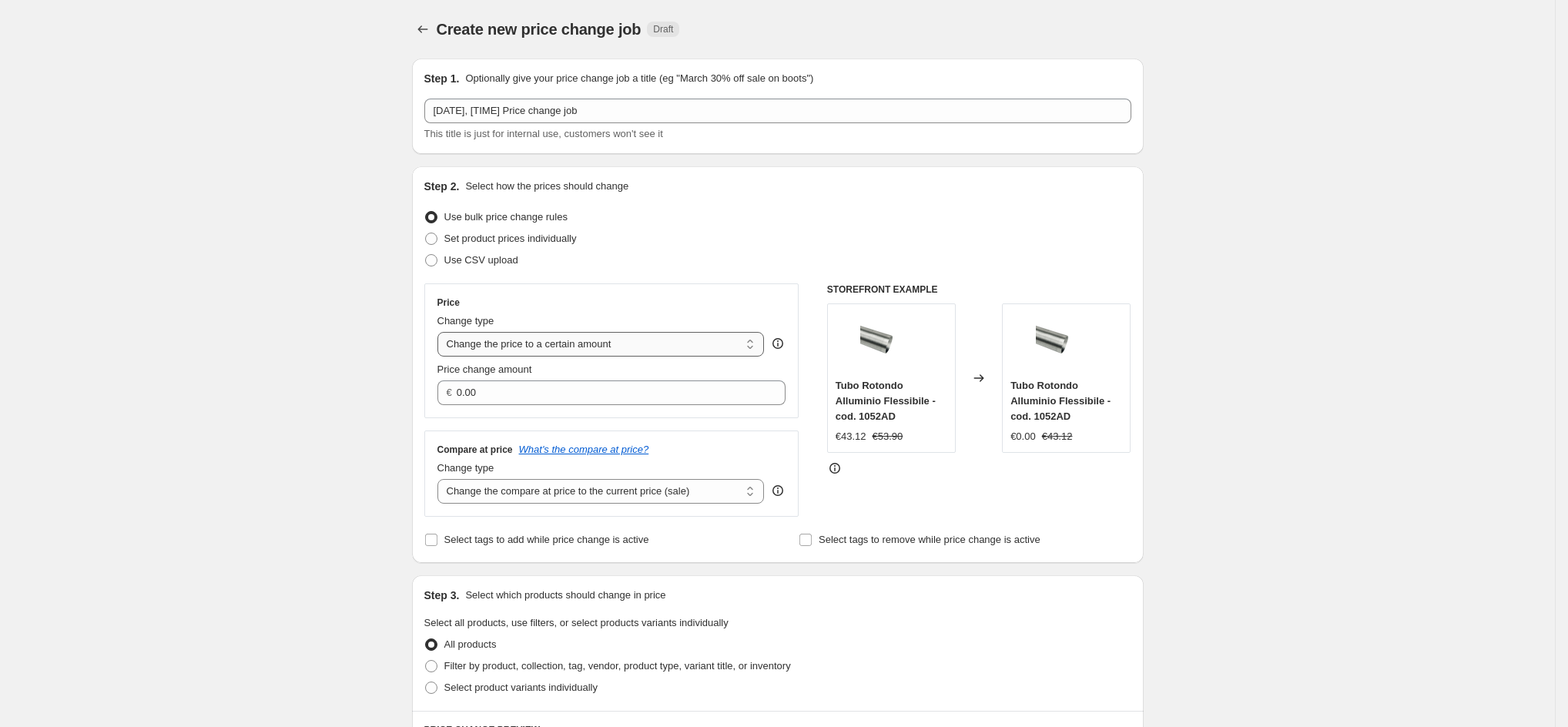 select on "by" 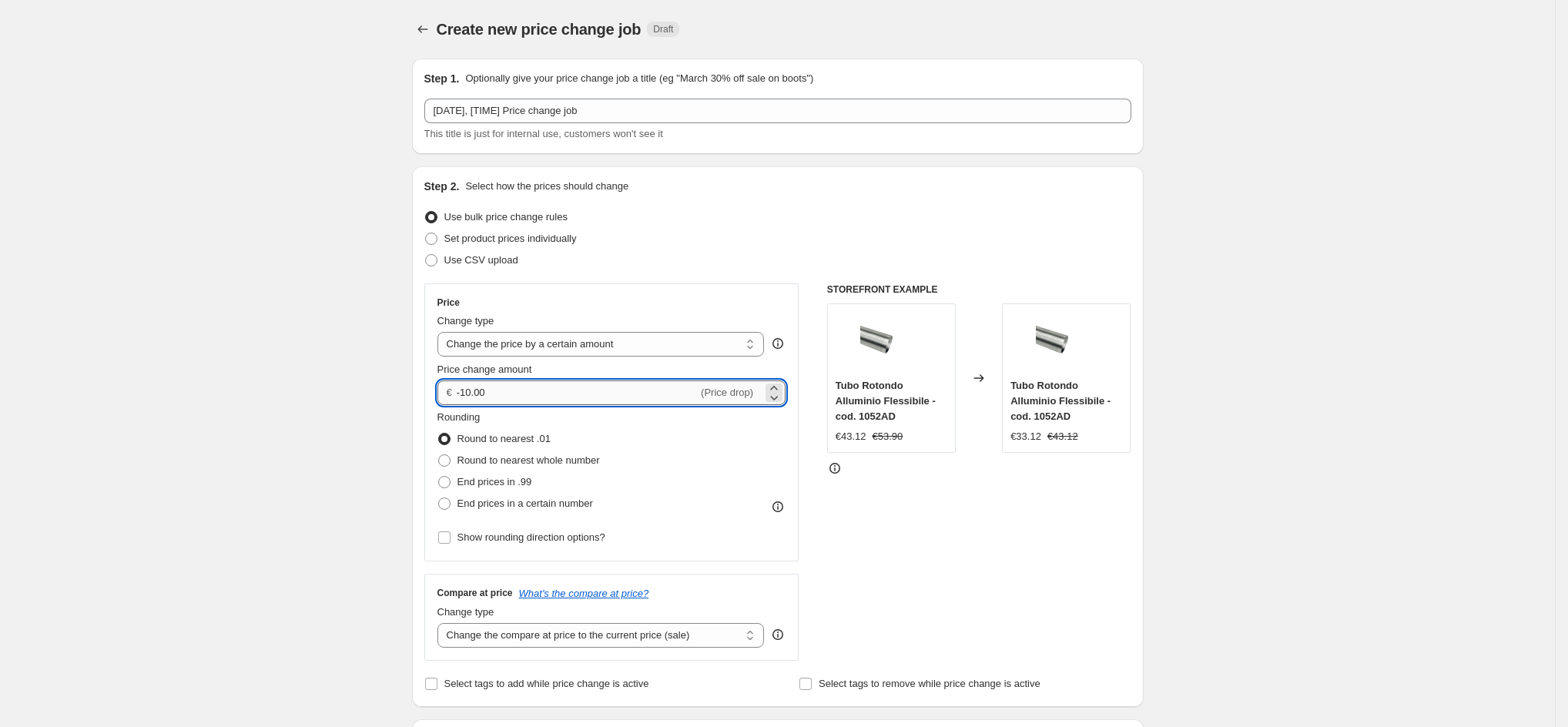 click on "-10.00" at bounding box center (577, 393) 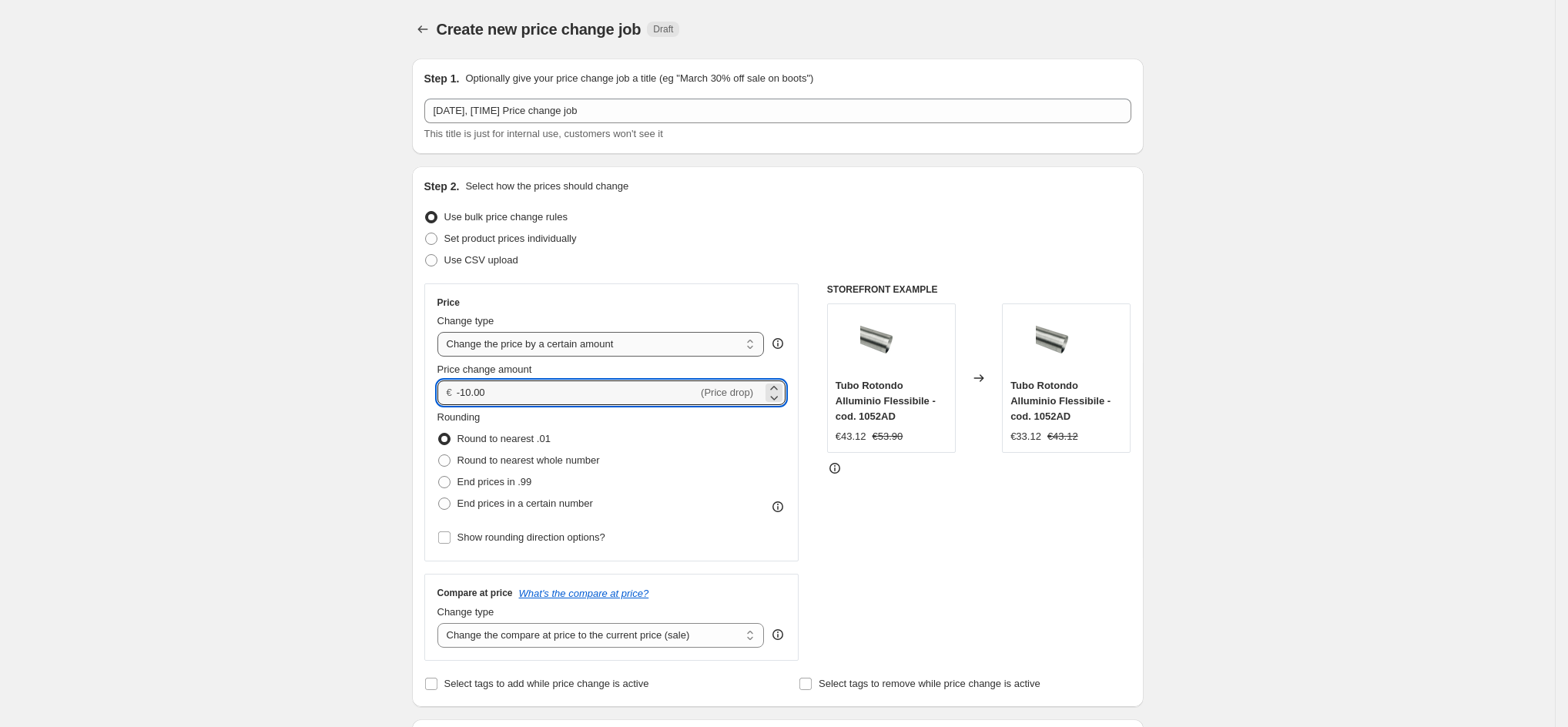 click on "Change the price to a certain amount Change the price by a certain amount Change the price by a certain percentage Change the price to the current compare at price (price before sale) Change the price by a certain amount relative to the compare at price Change the price by a certain percentage relative to the compare at price Don't change the price Change the price by a certain percentage relative to the cost per item Change price to certain cost margin" at bounding box center (601, 344) 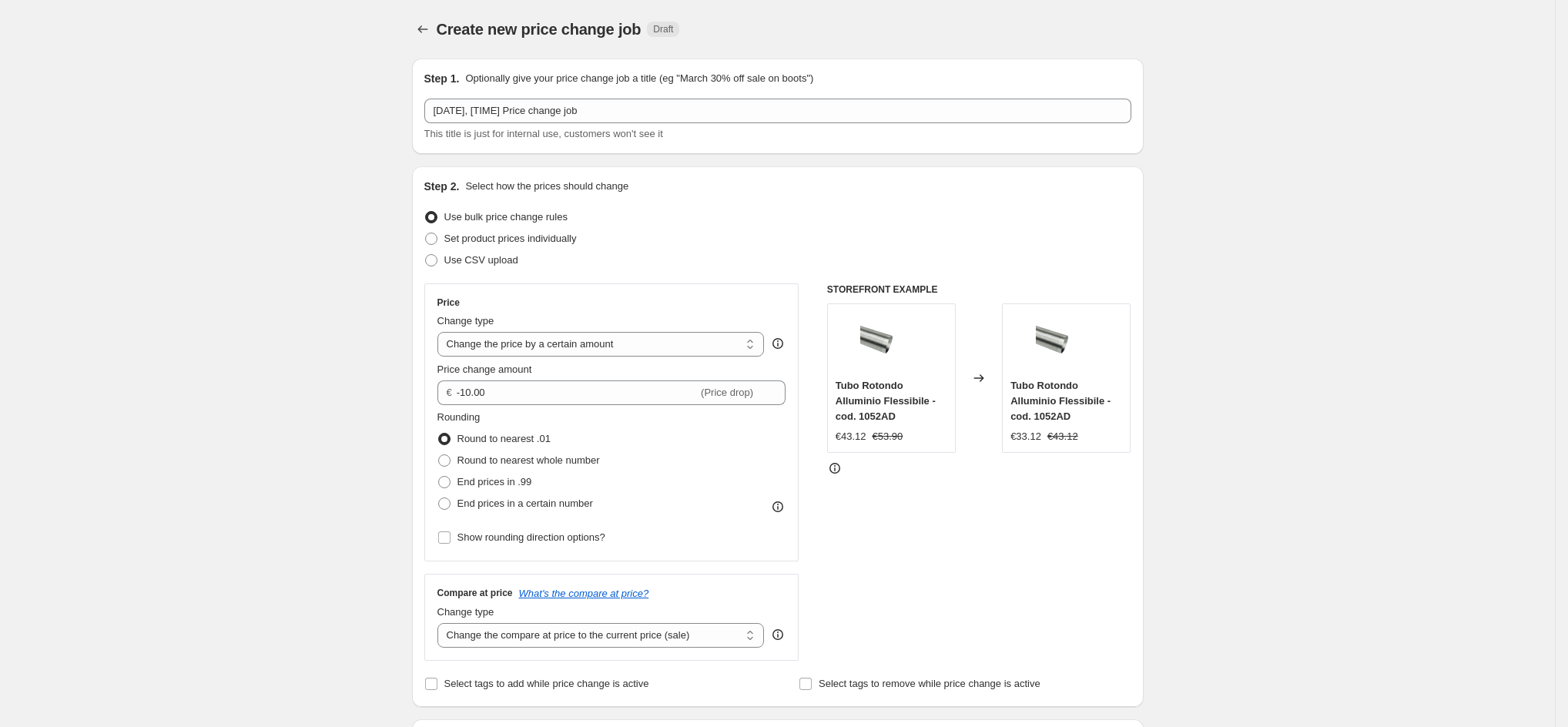 select on "percentage" 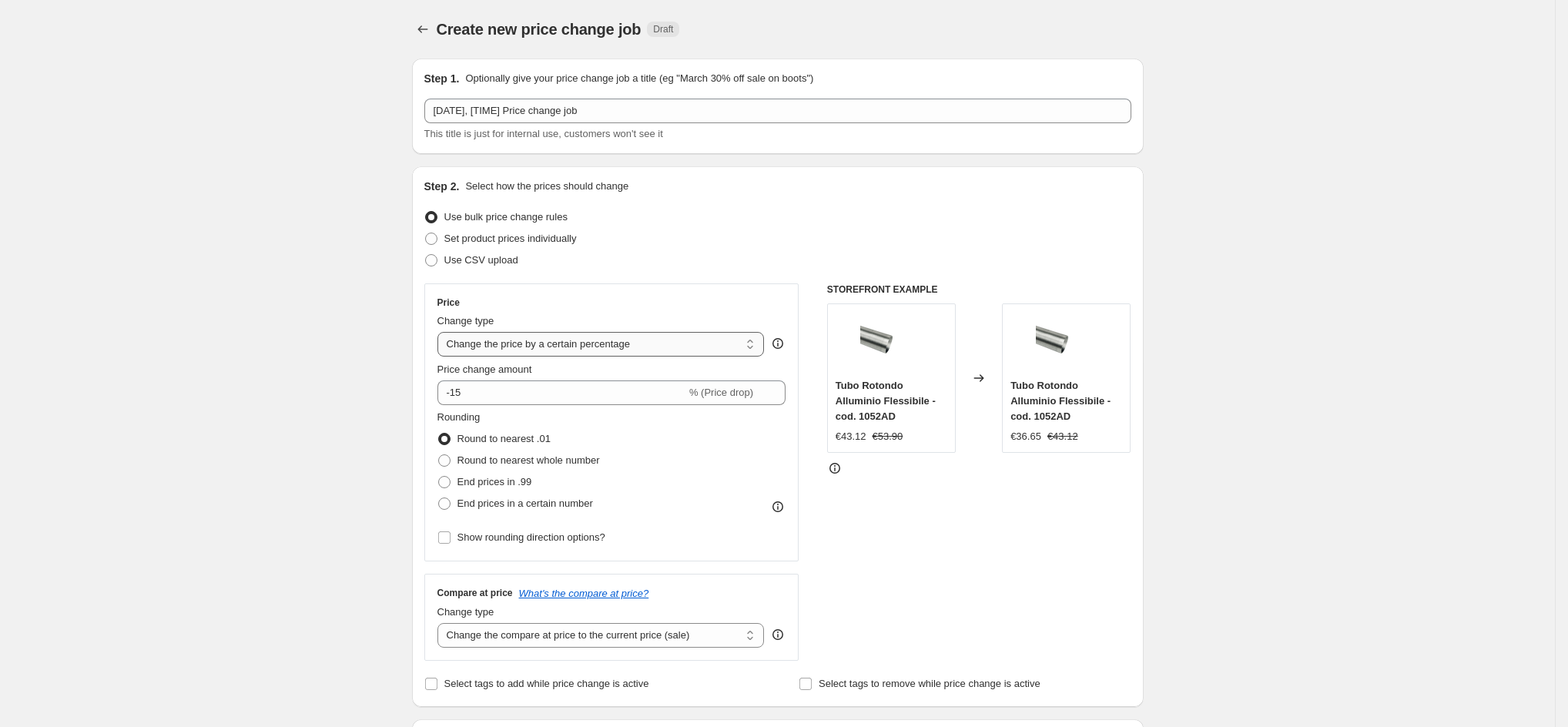click on "Change the price to a certain amount Change the price by a certain amount Change the price by a certain percentage Change the price to the current compare at price (price before sale) Change the price by a certain amount relative to the compare at price Change the price by a certain percentage relative to the compare at price Don't change the price Change the price by a certain percentage relative to the cost per item Change price to certain cost margin" at bounding box center [601, 344] 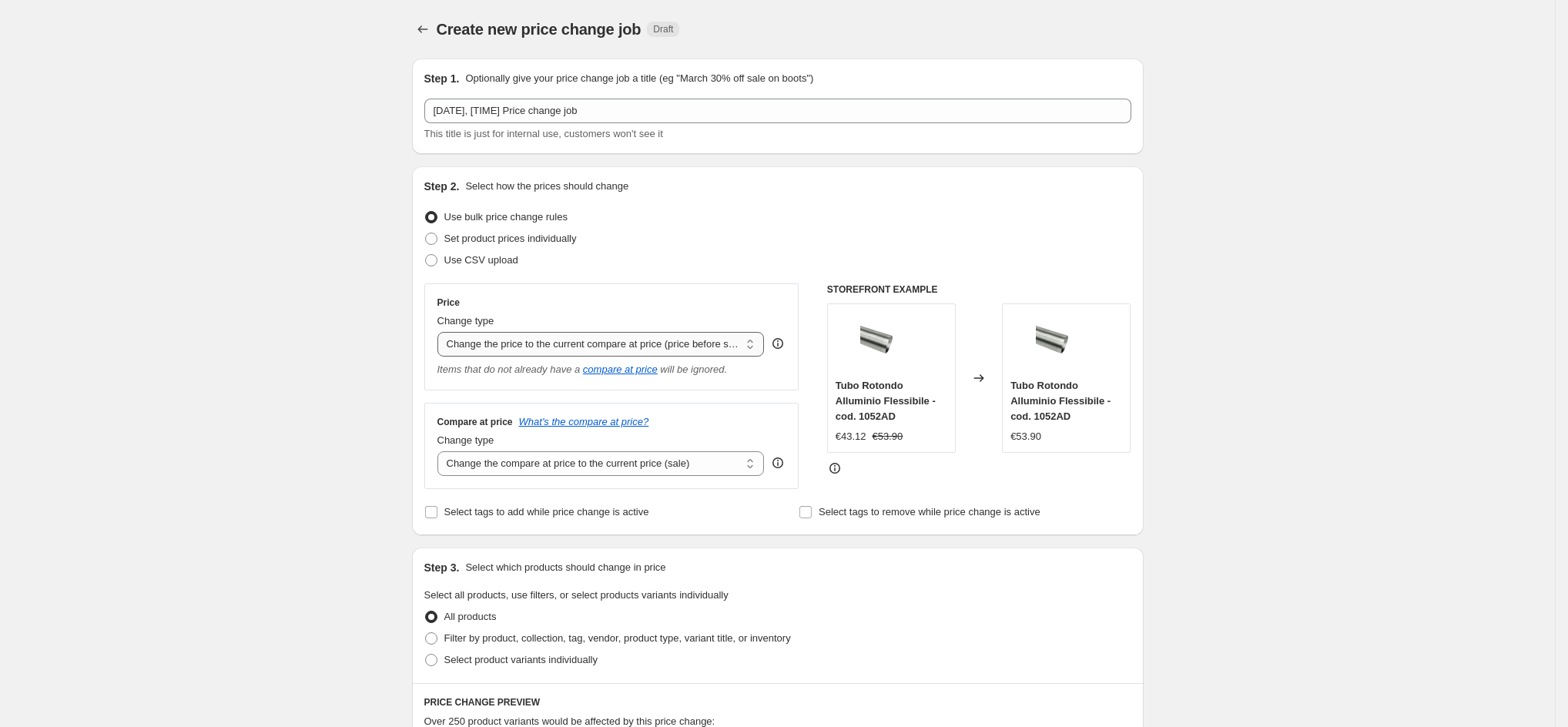 click on "Change the price to a certain amount Change the price by a certain amount Change the price by a certain percentage Change the price to the current compare at price (price before sale) Change the price by a certain amount relative to the compare at price Change the price by a certain percentage relative to the compare at price Don't change the price Change the price by a certain percentage relative to the cost per item Change price to certain cost margin" at bounding box center (601, 344) 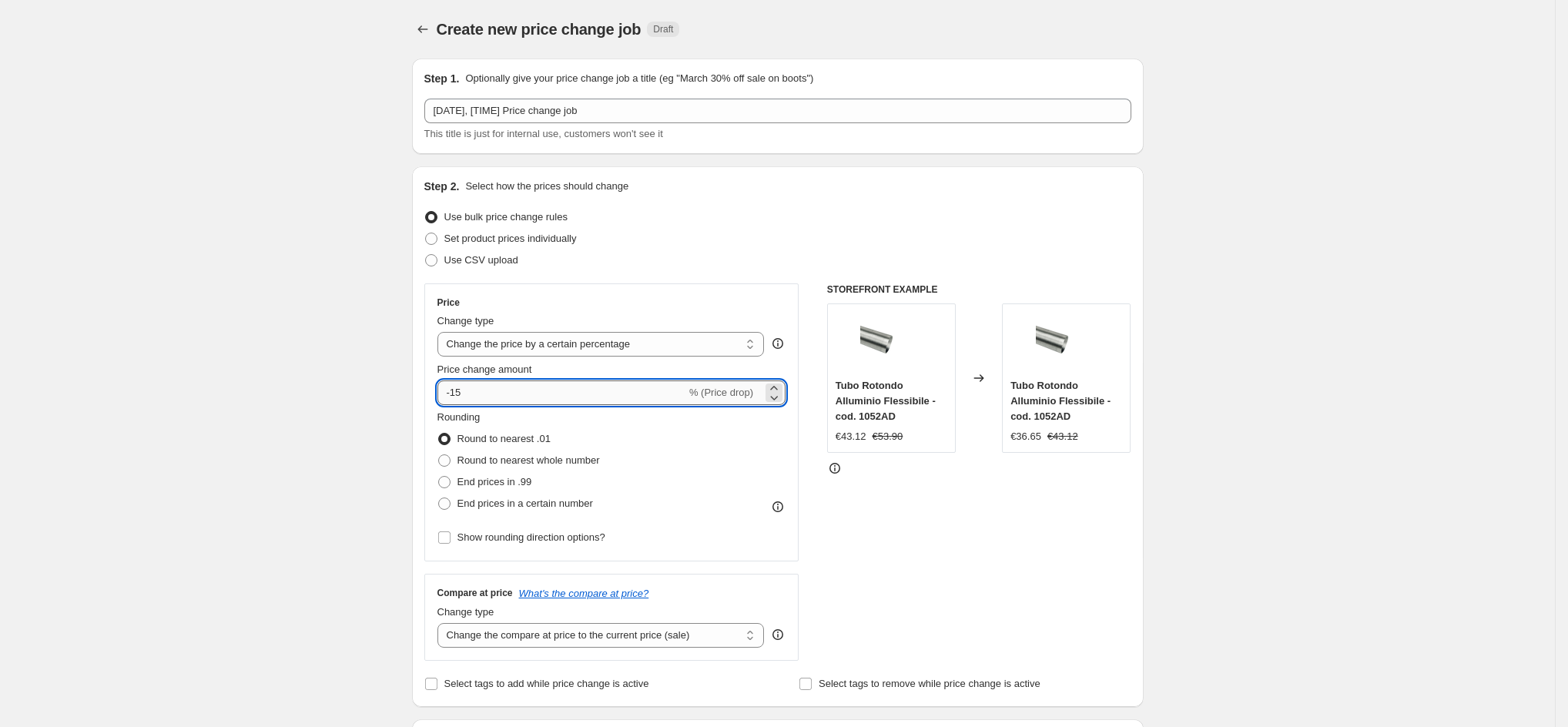 drag, startPoint x: 530, startPoint y: 388, endPoint x: 458, endPoint y: 390, distance: 72.02777 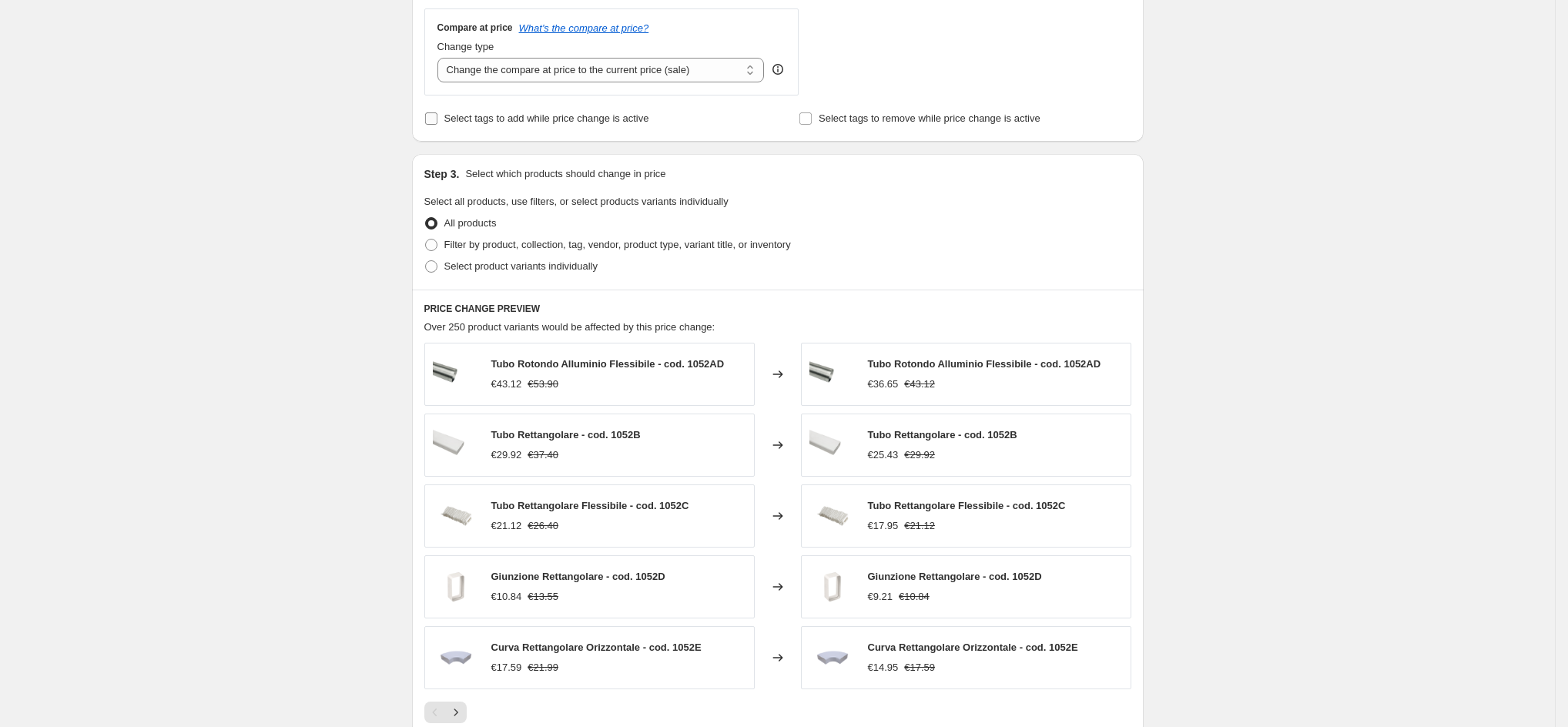 scroll, scrollTop: 577, scrollLeft: 0, axis: vertical 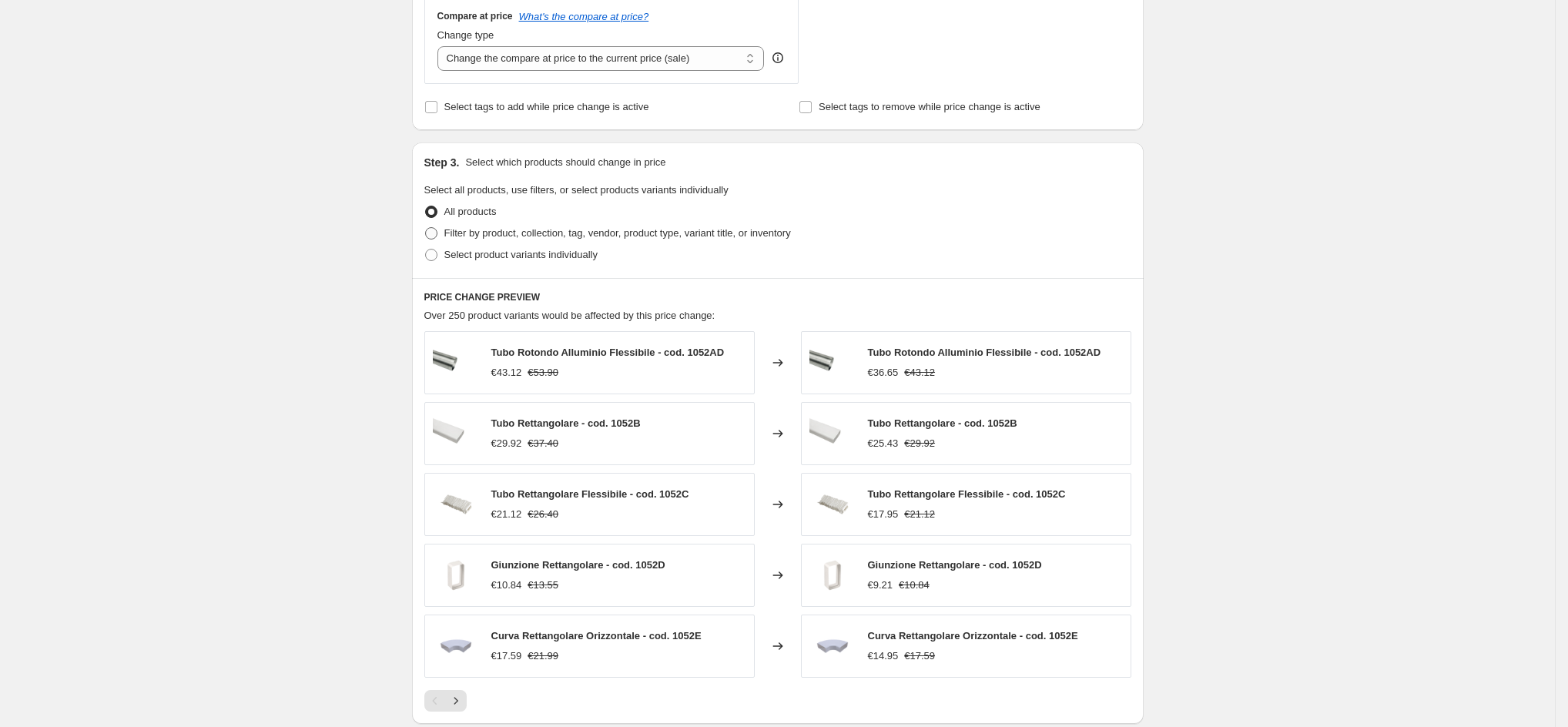 type on "-30" 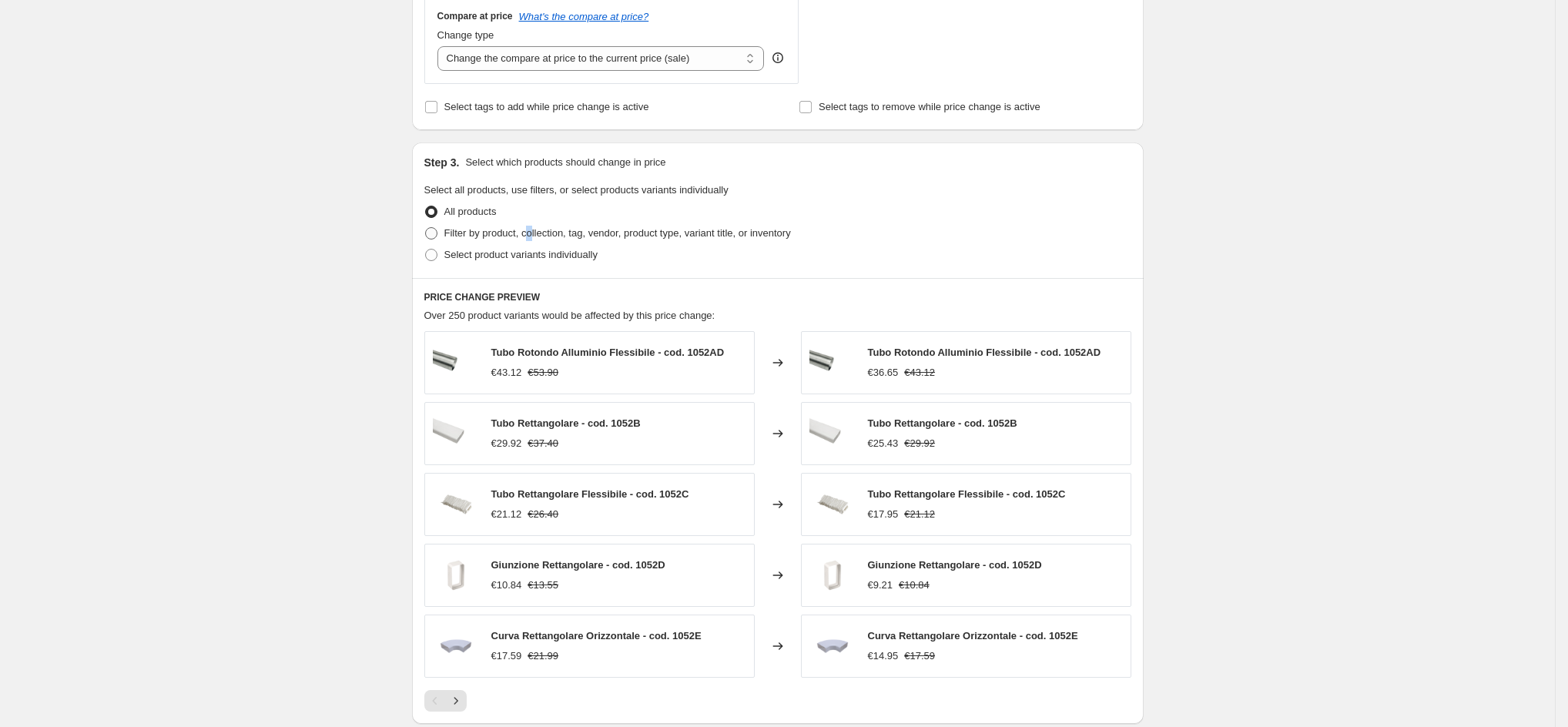 click on "Filter by product, collection, tag, vendor, product type, variant title, or inventory" at bounding box center [618, 233] 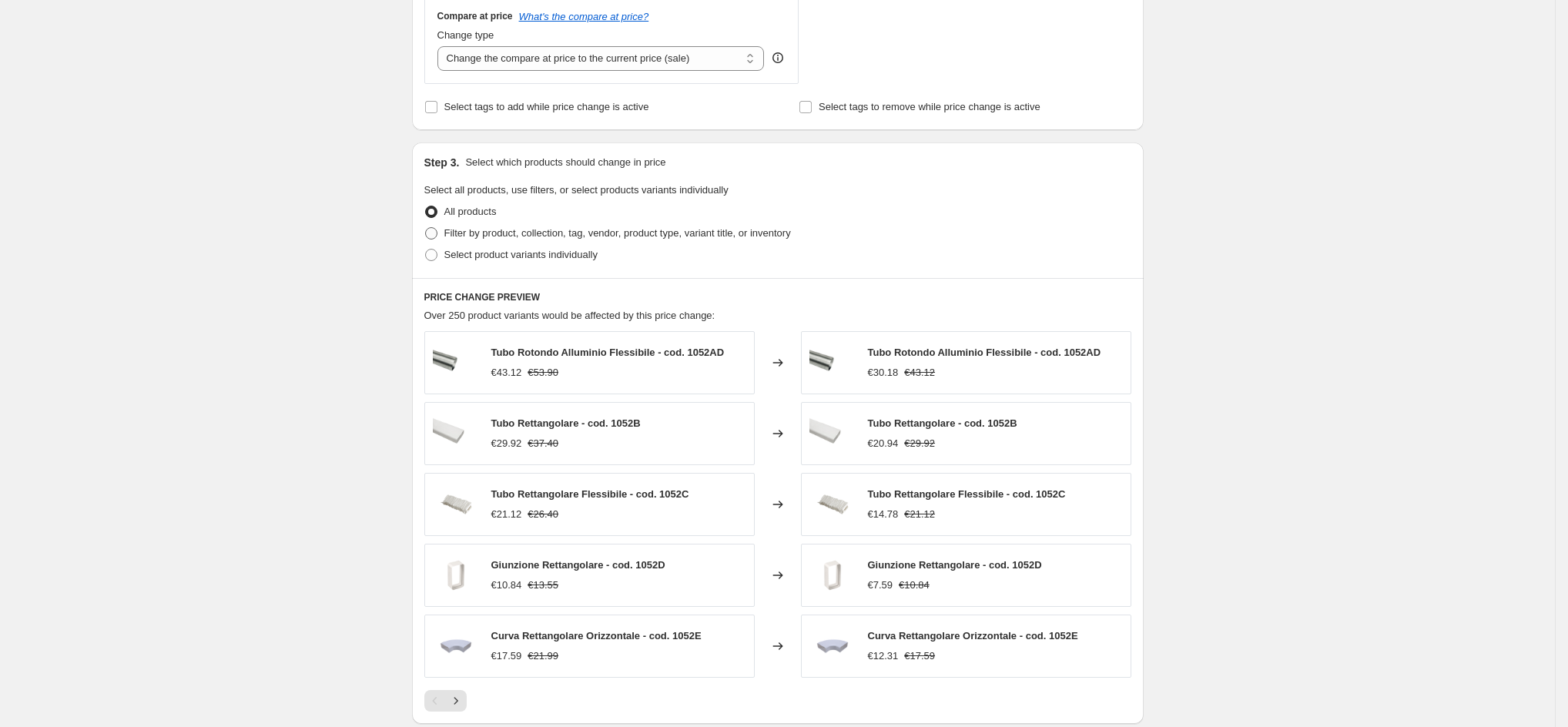 click on "Filter by product, collection, tag, vendor, product type, variant title, or inventory" at bounding box center [618, 233] 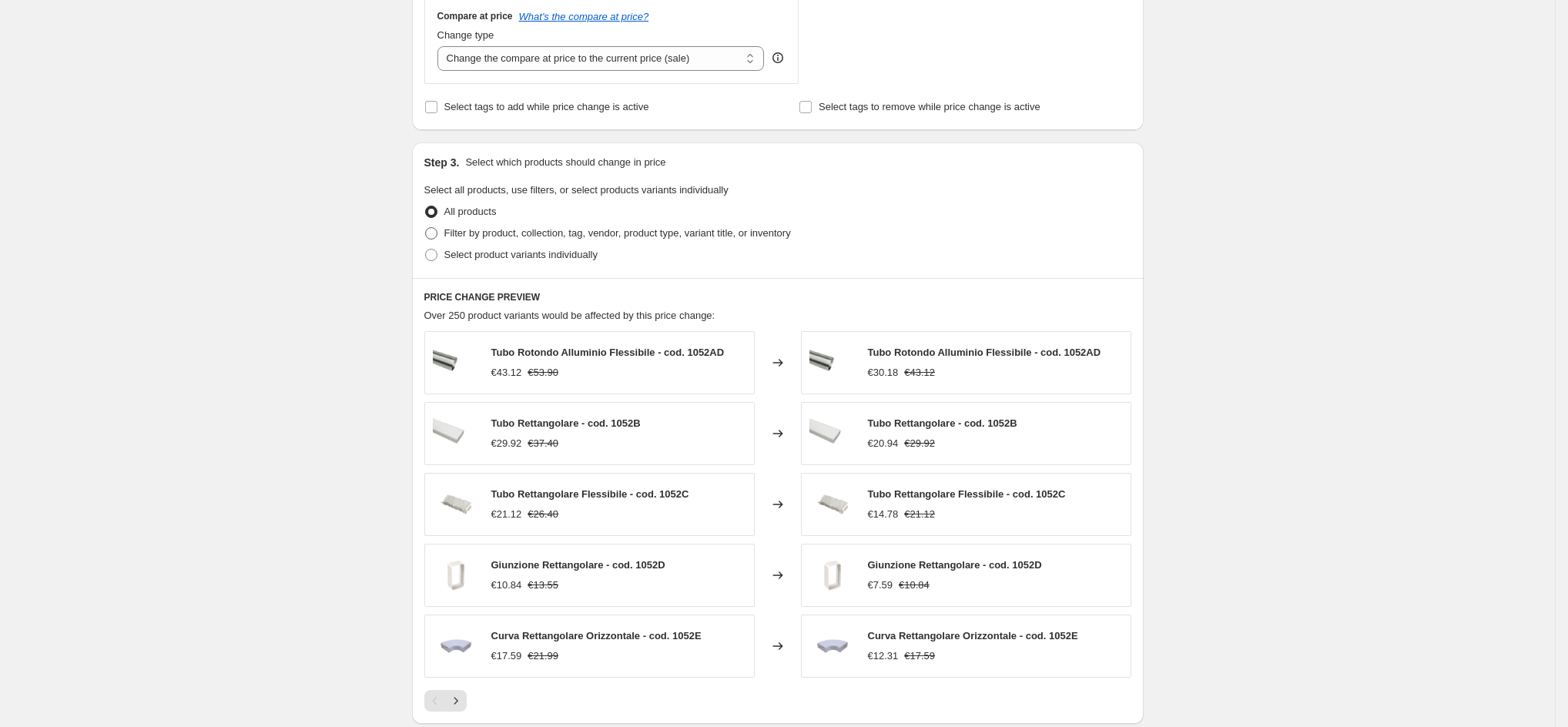 radio on "true" 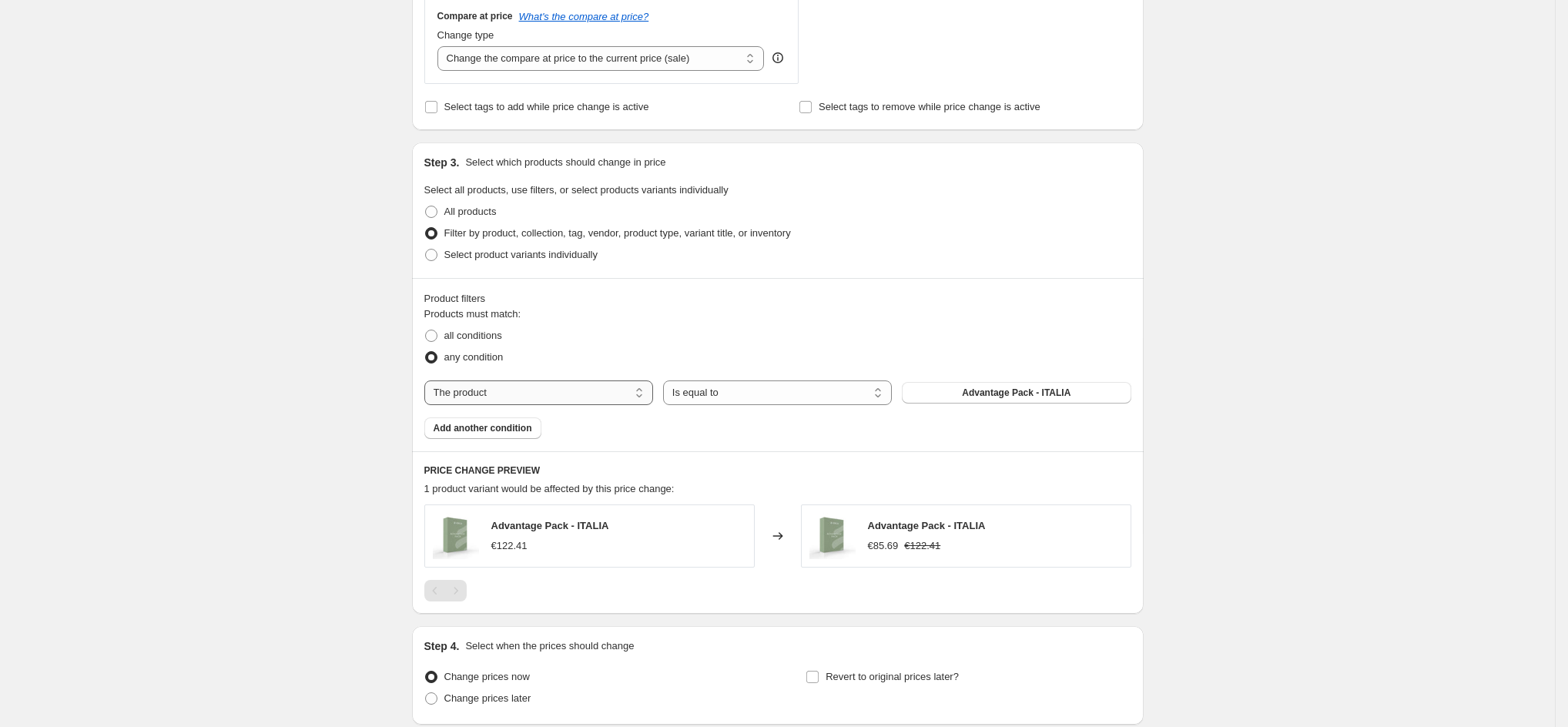 click on "The product The product's collection The product's vendor The product's status The variant's title Inventory quantity" at bounding box center [538, 393] 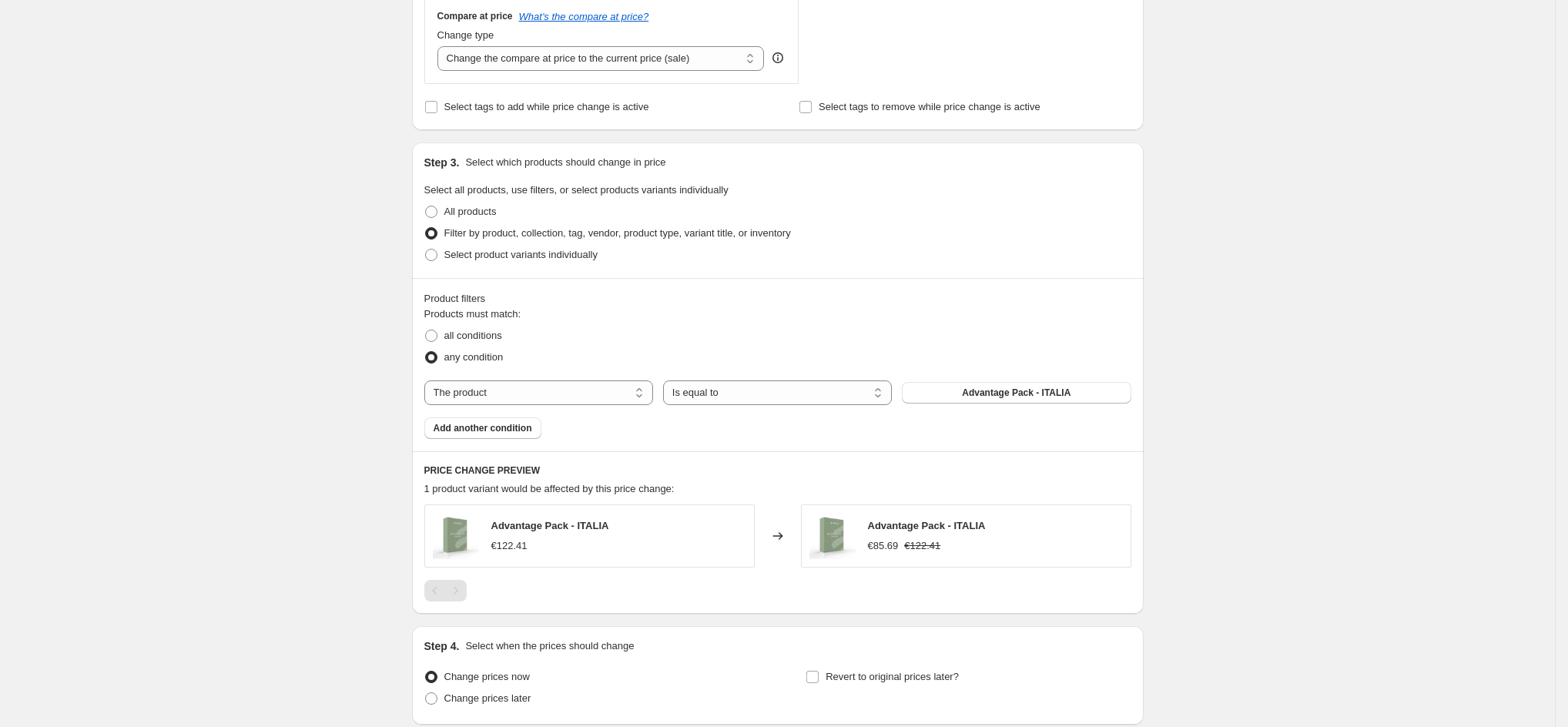 select on "collection" 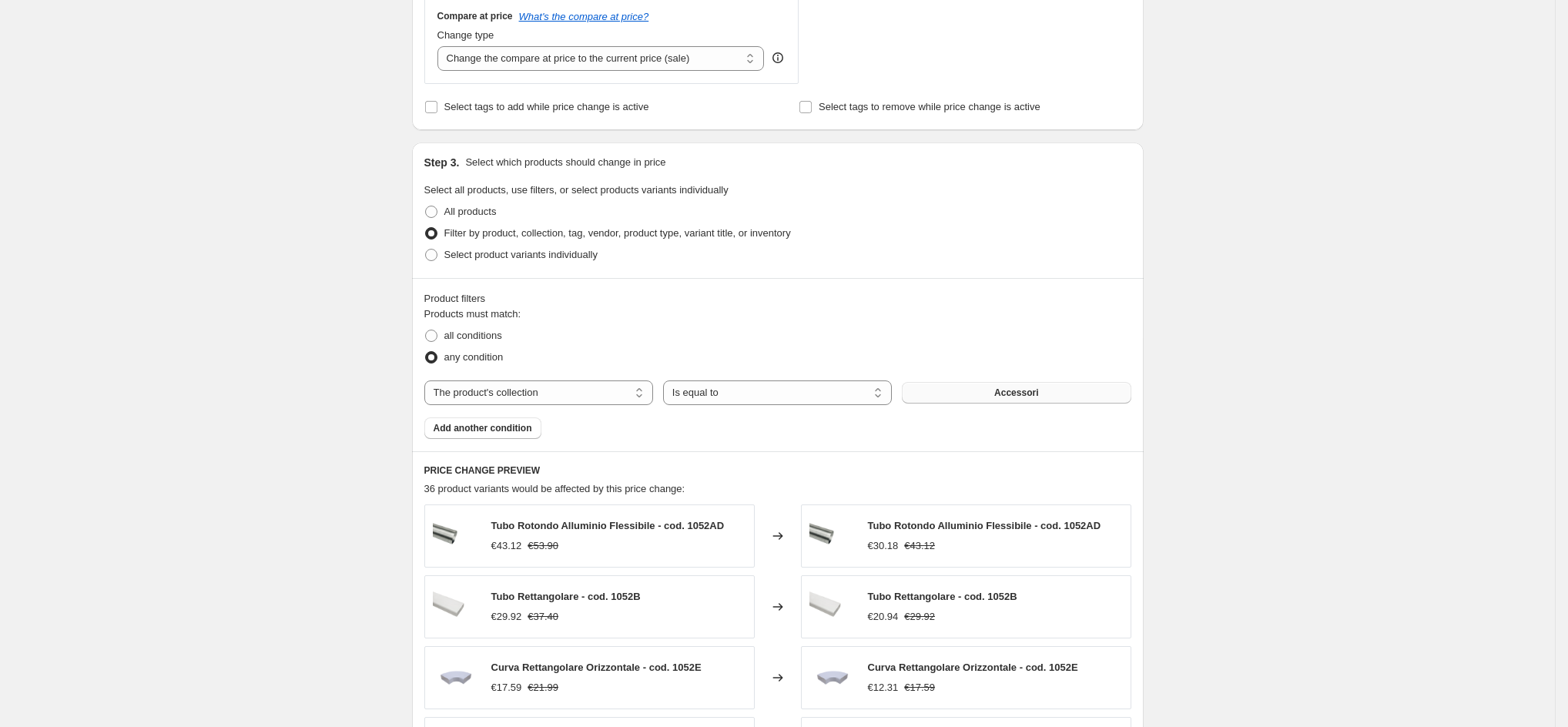 click on "Accessori" at bounding box center [1016, 393] 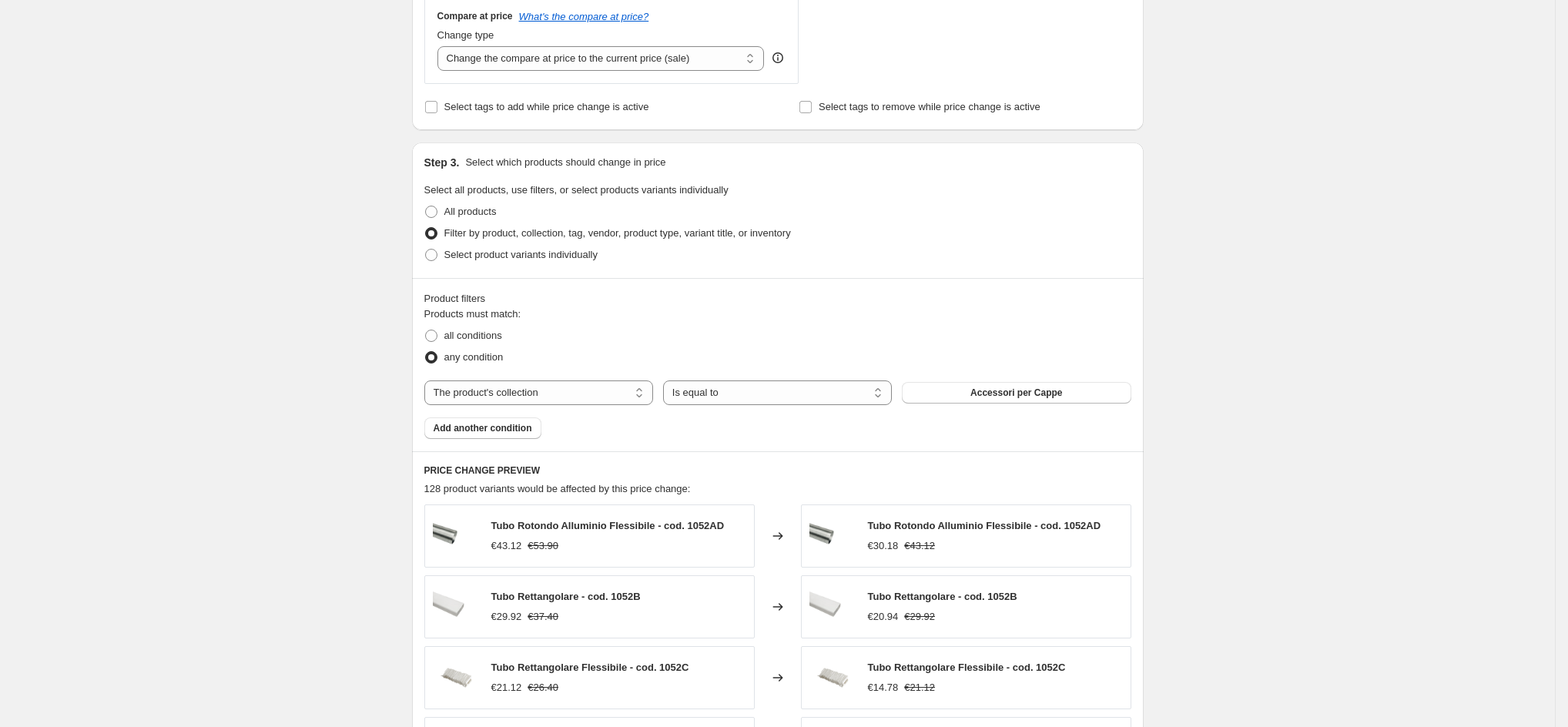 click on "Add another condition" at bounding box center (483, 428) 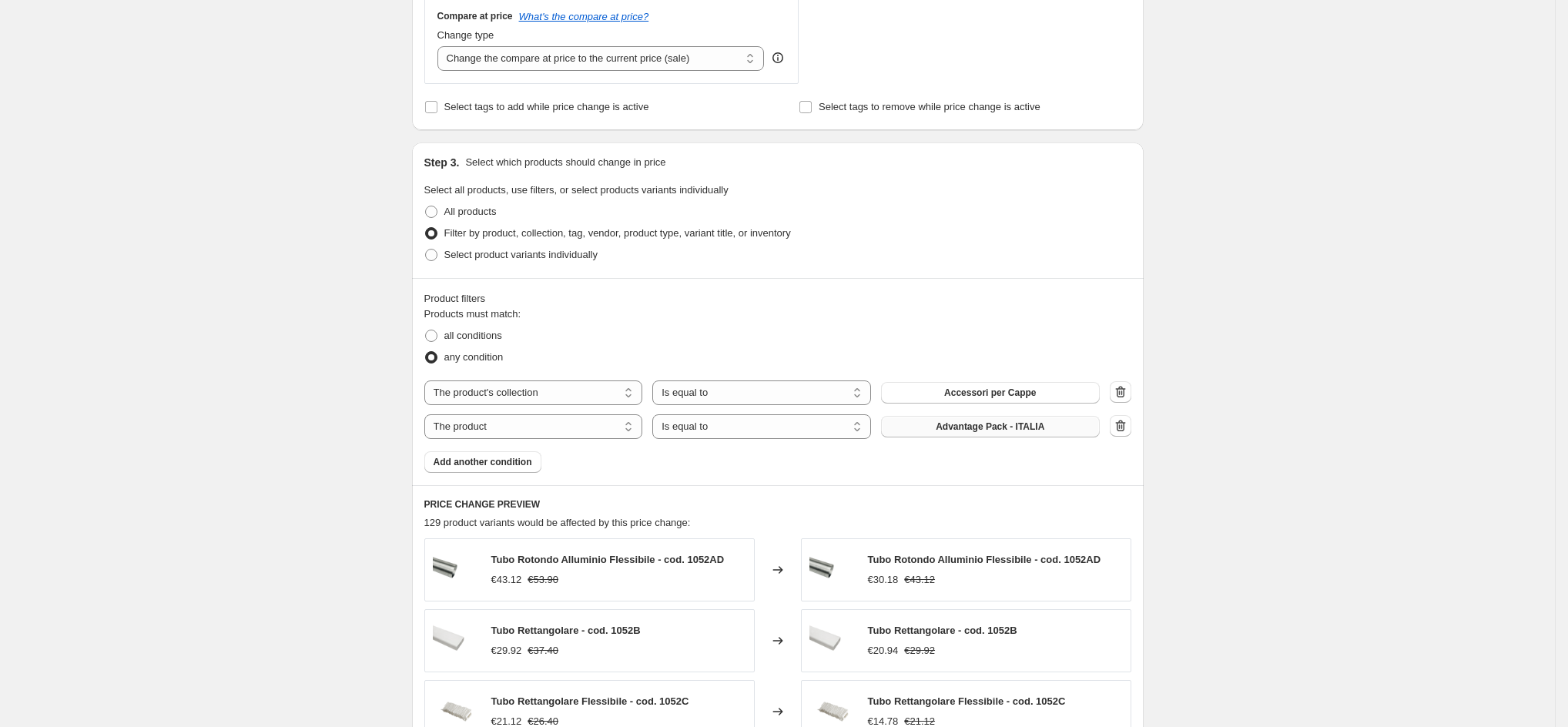 click on "Advantage Pack - ITALIA" at bounding box center (990, 427) 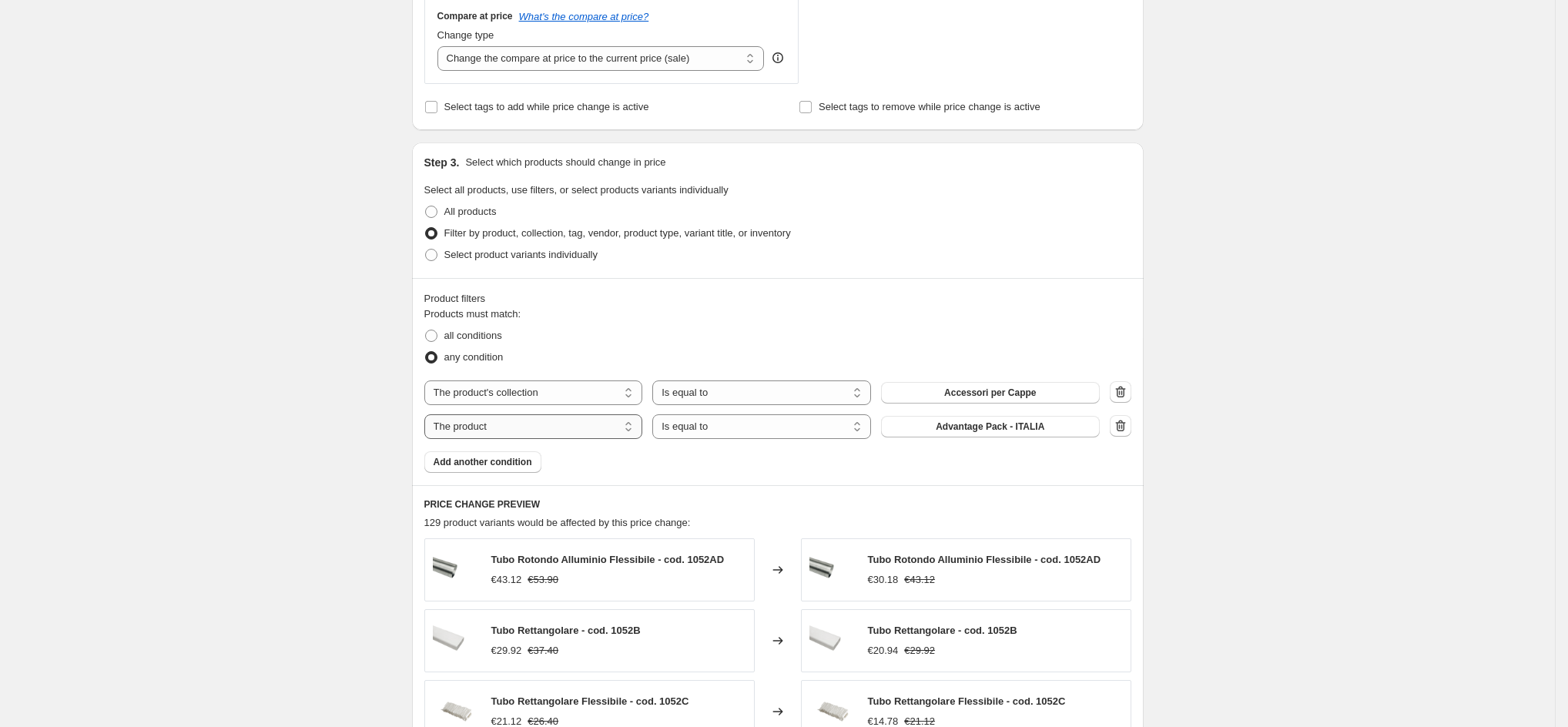 click on "The product The product's collection The product's vendor The product's status The variant's title Inventory quantity" at bounding box center [534, 427] 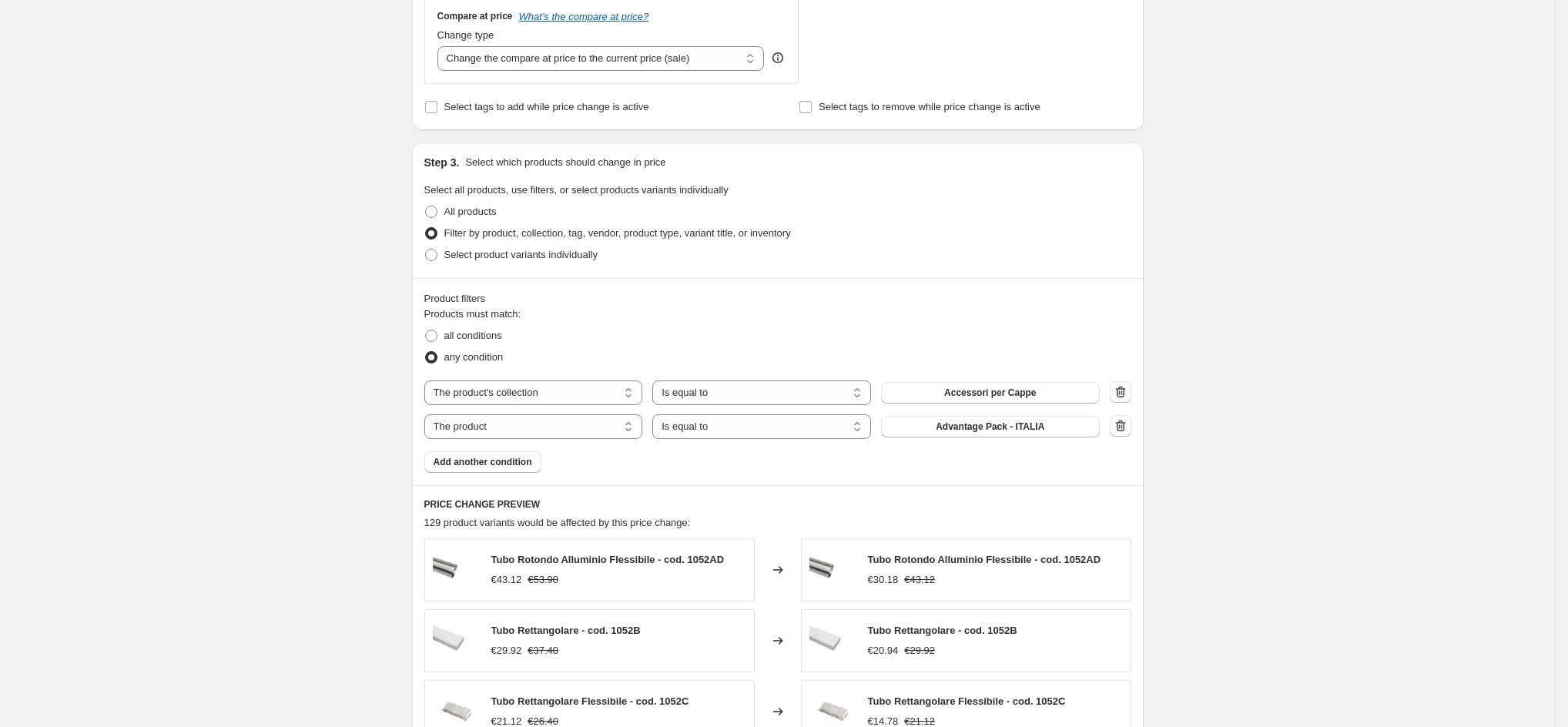 select on "collection" 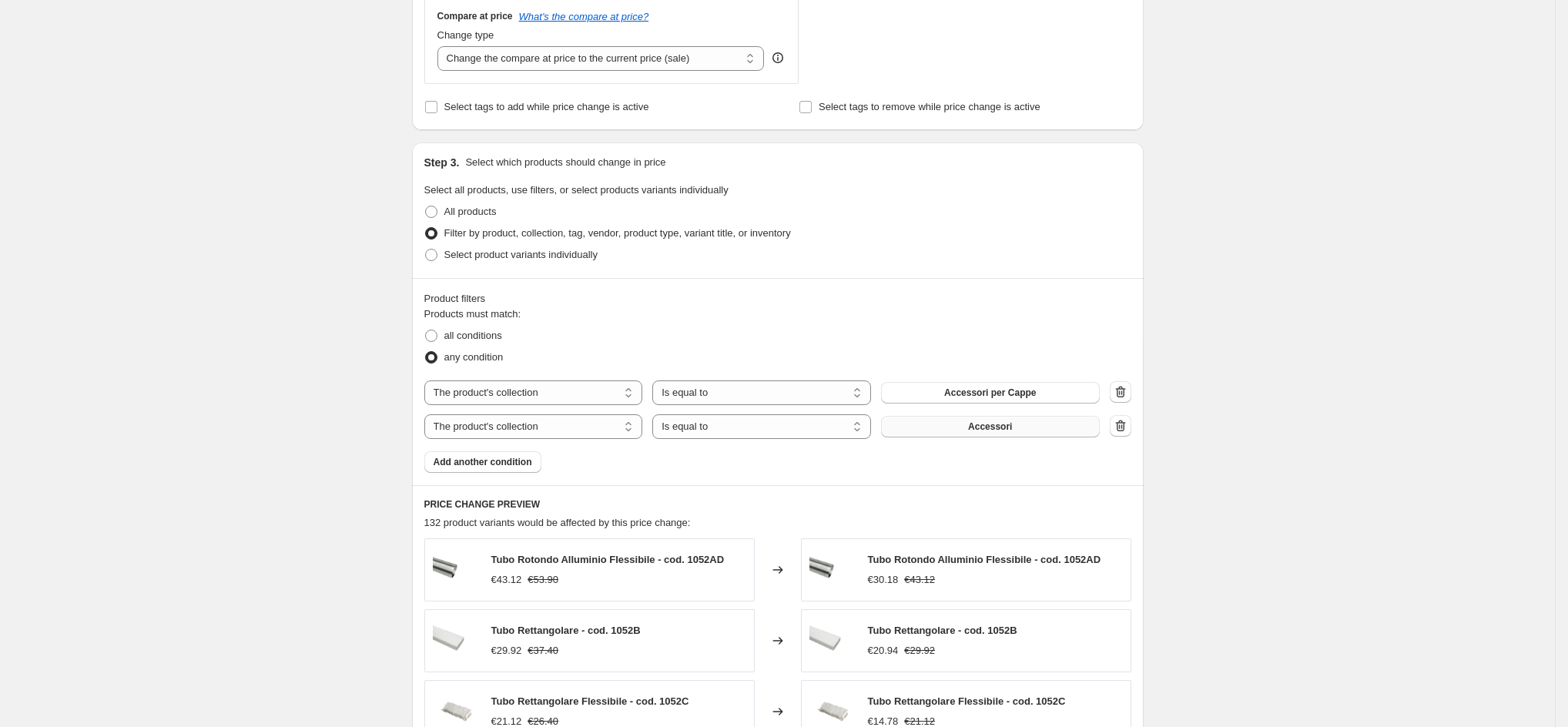 click on "Accessori" at bounding box center (990, 427) 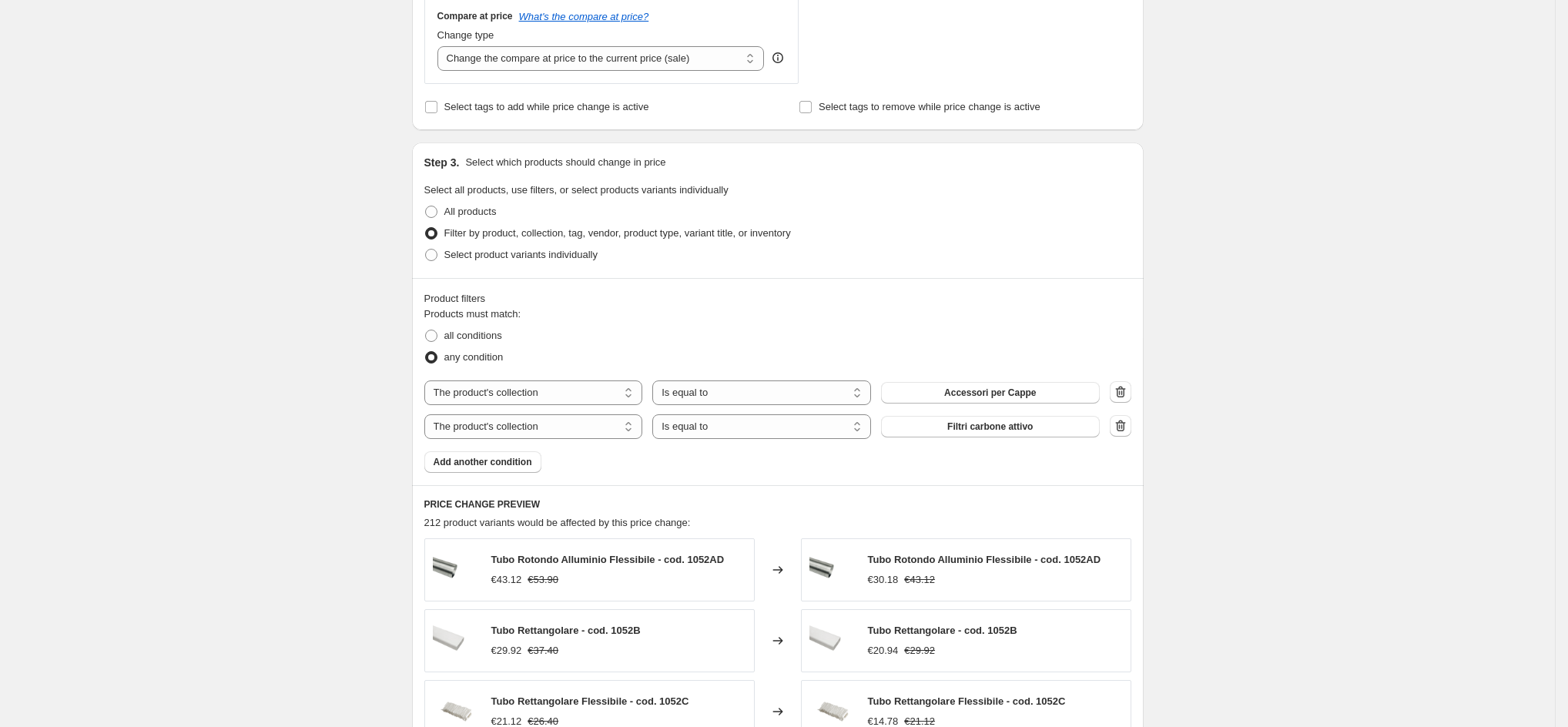 click on "Products must match: all conditions any condition The product The product's collection The product's vendor The product's status The variant's title Inventory quantity The product's collection Is equal to Is not equal to Is equal to Accessori per Cappe The product The product's collection The product's vendor The product's status The variant's title Inventory quantity The product's collection Is equal to Is not equal to Is equal to Filtri carbone attivo Add another condition" at bounding box center (778, 390) 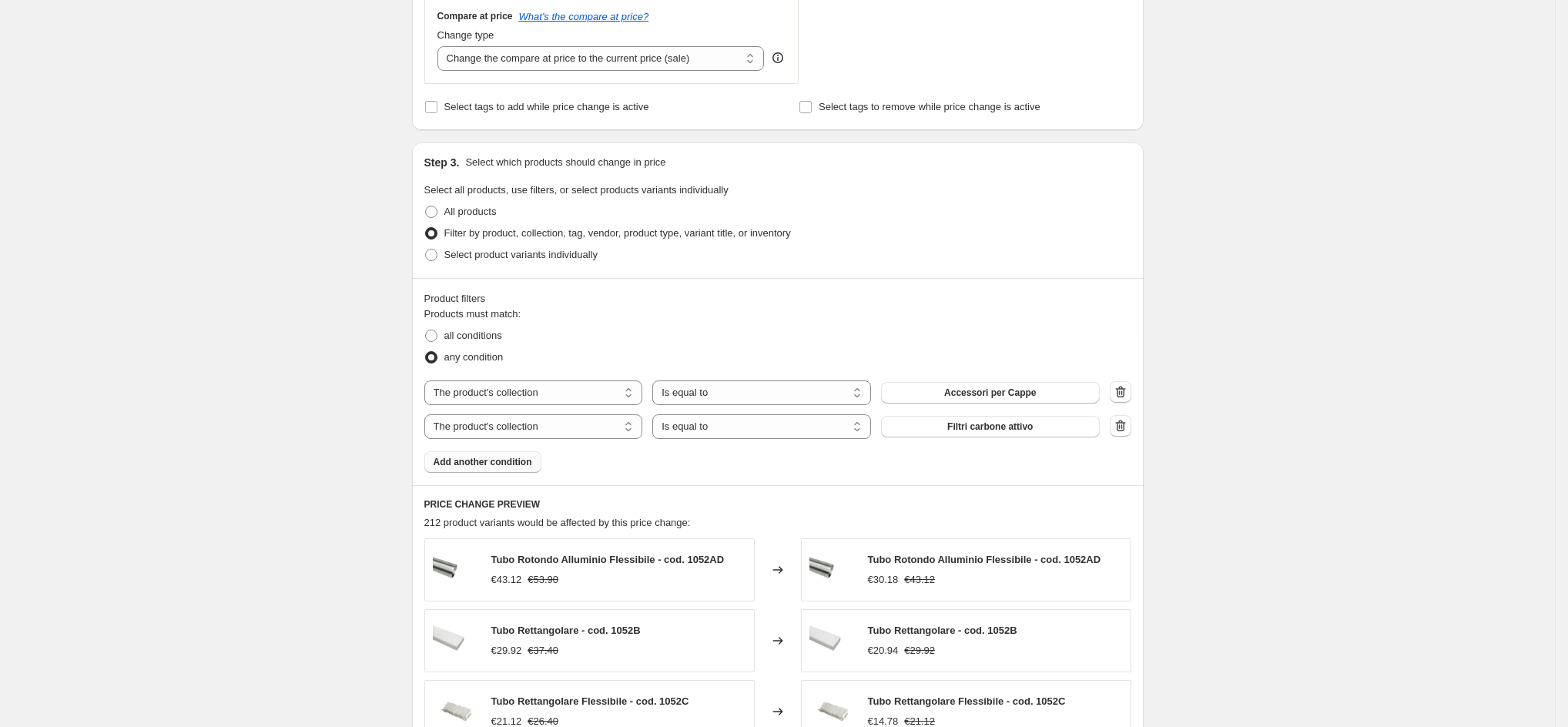 click on "Add another condition" at bounding box center (483, 462) 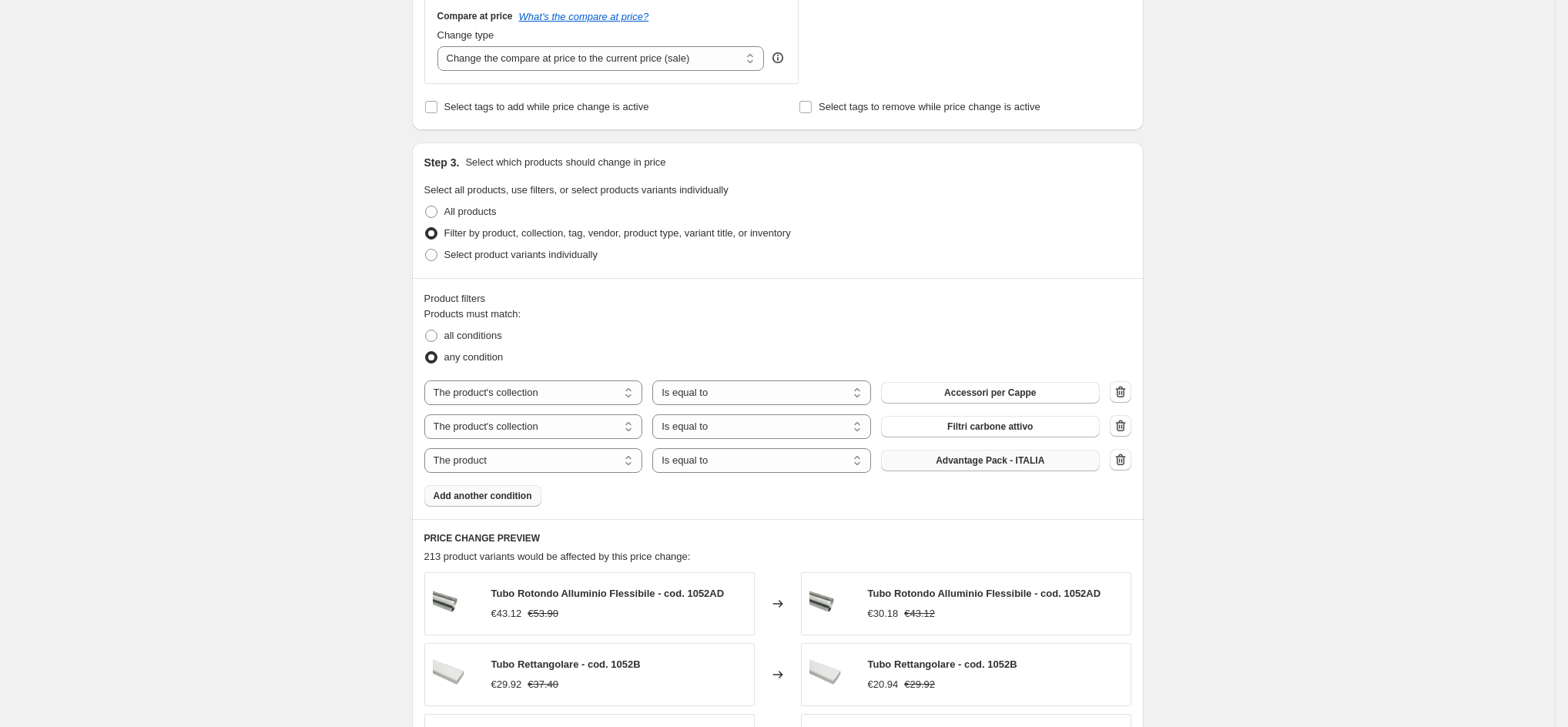 click on "Advantage Pack - ITALIA" at bounding box center (990, 461) 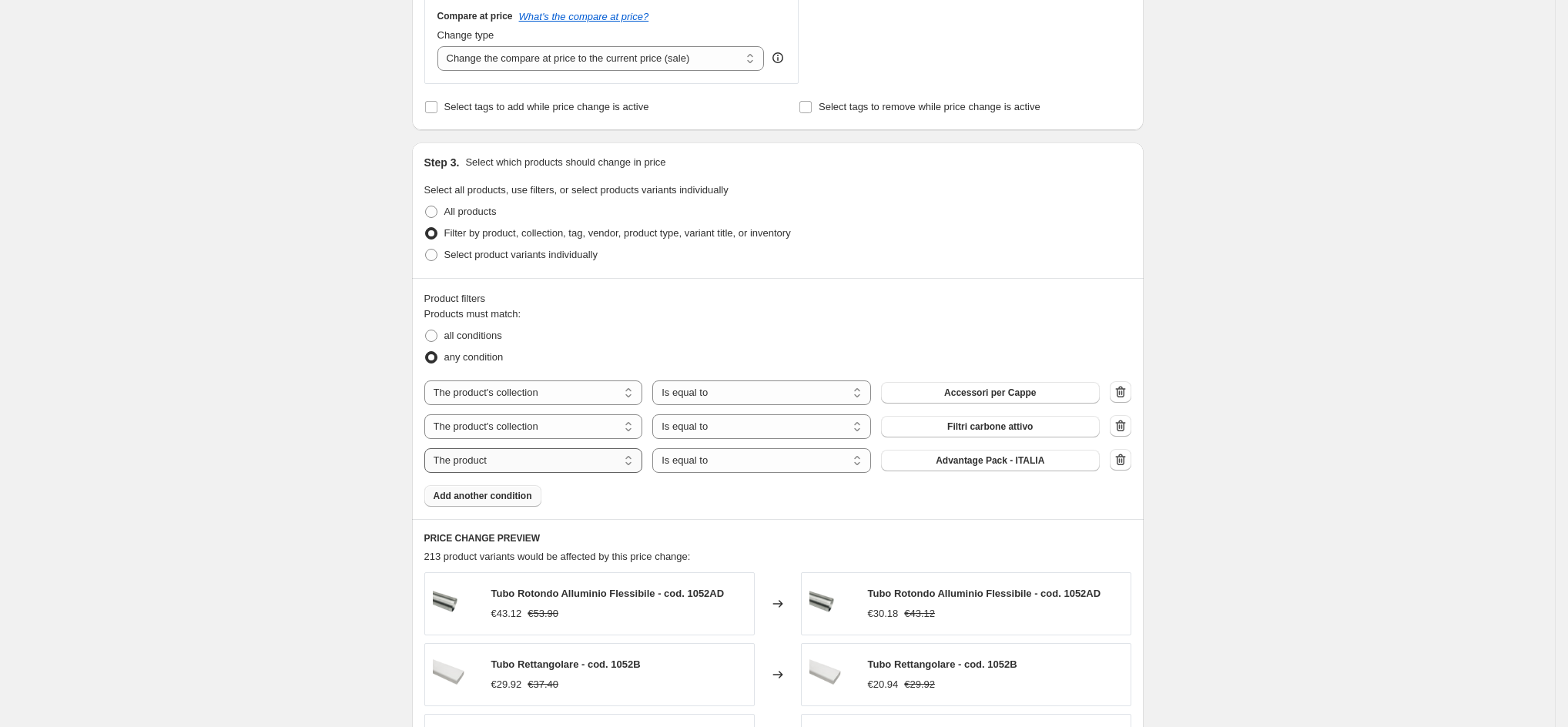 click on "The product The product's collection The product's vendor The product's status The variant's title Inventory quantity" at bounding box center (534, 461) 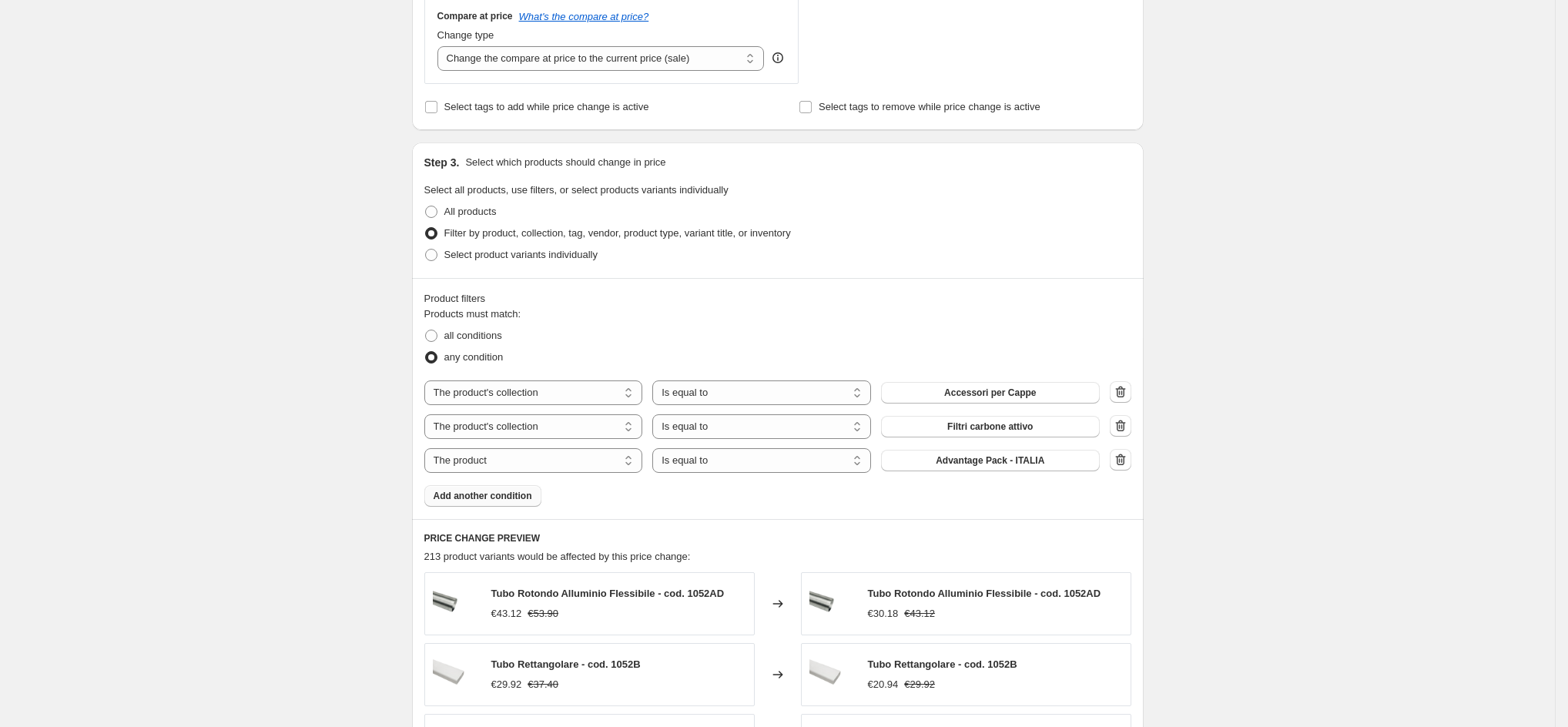 select on "collection" 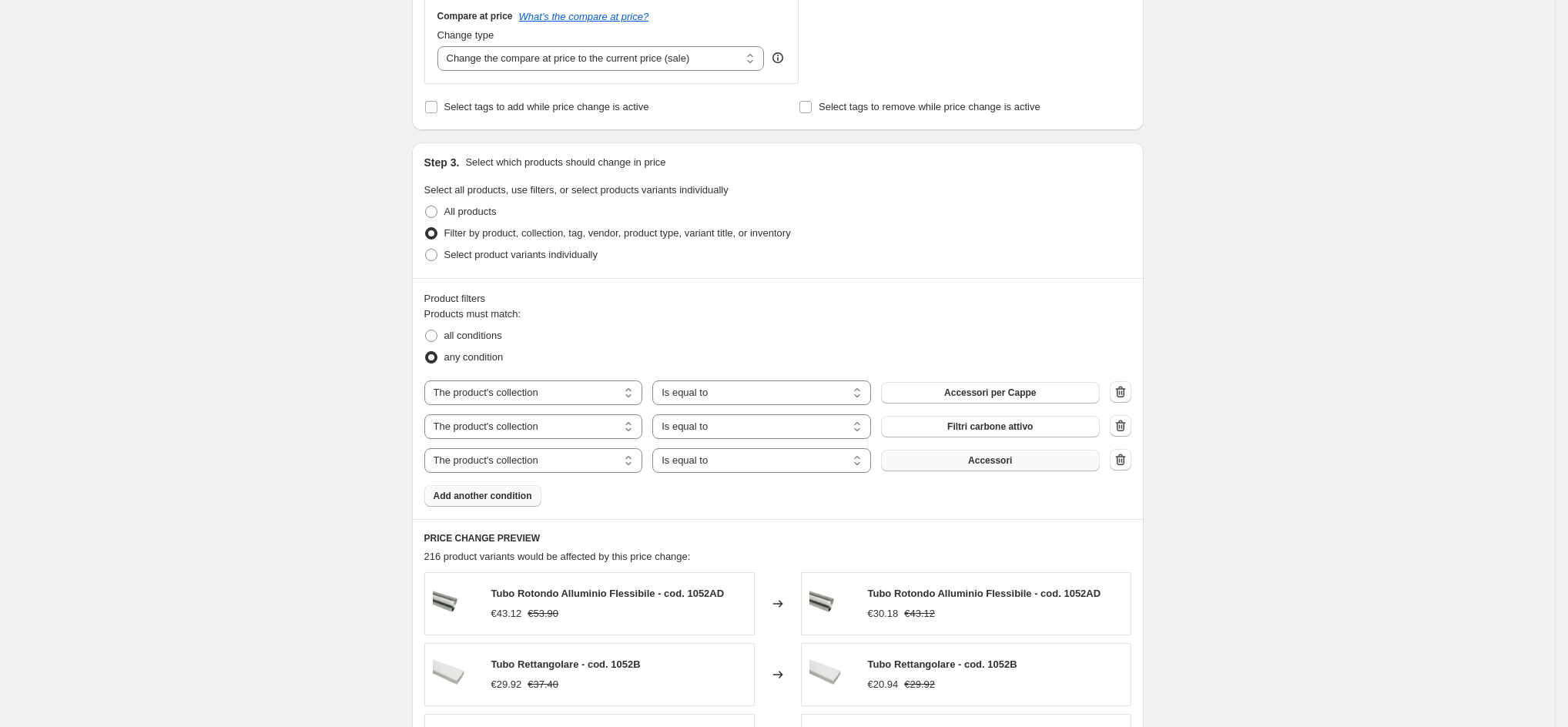 click on "Accessori" at bounding box center [990, 461] 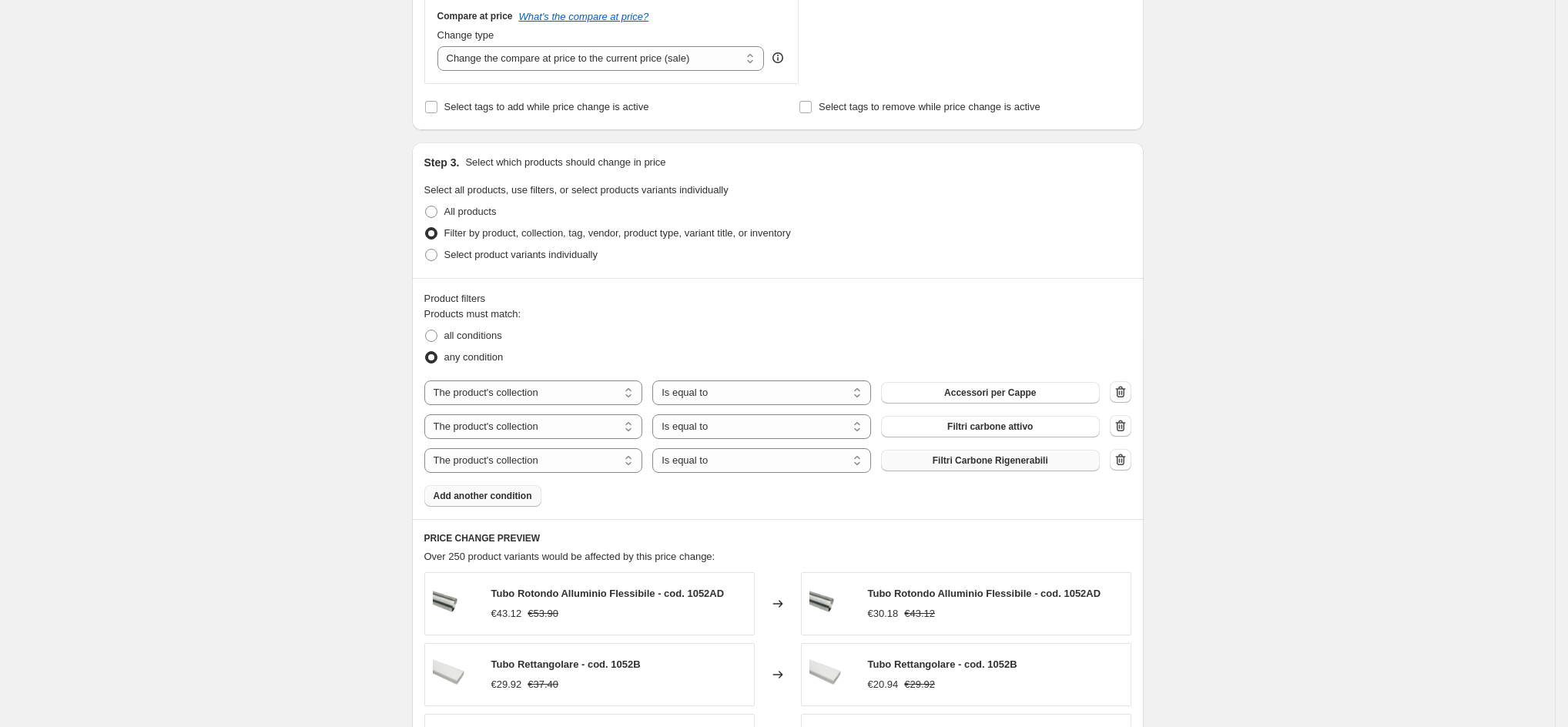 click on "Add another condition" at bounding box center [483, 496] 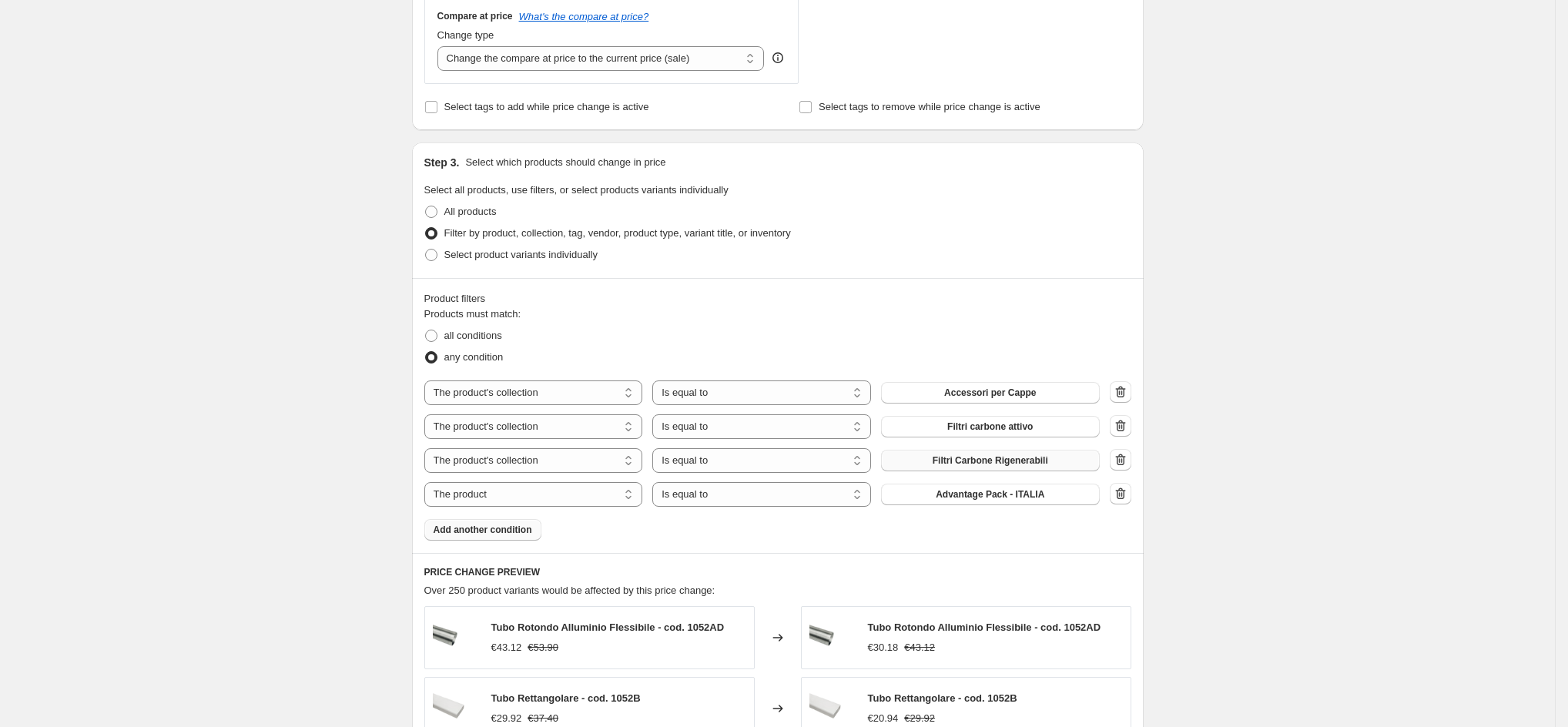 click on "Add another condition" at bounding box center [483, 530] 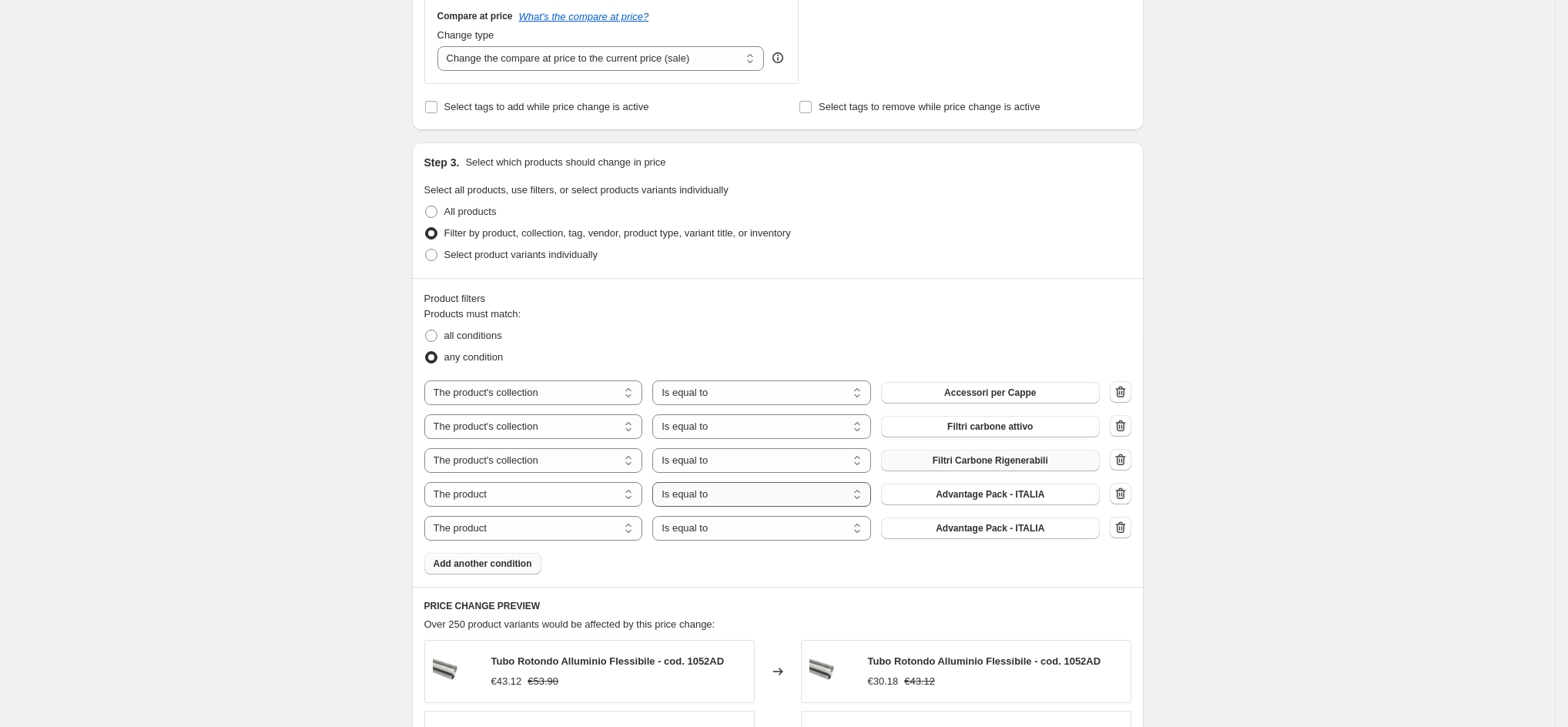 click on "Is equal to Is not equal to" at bounding box center (762, 494) 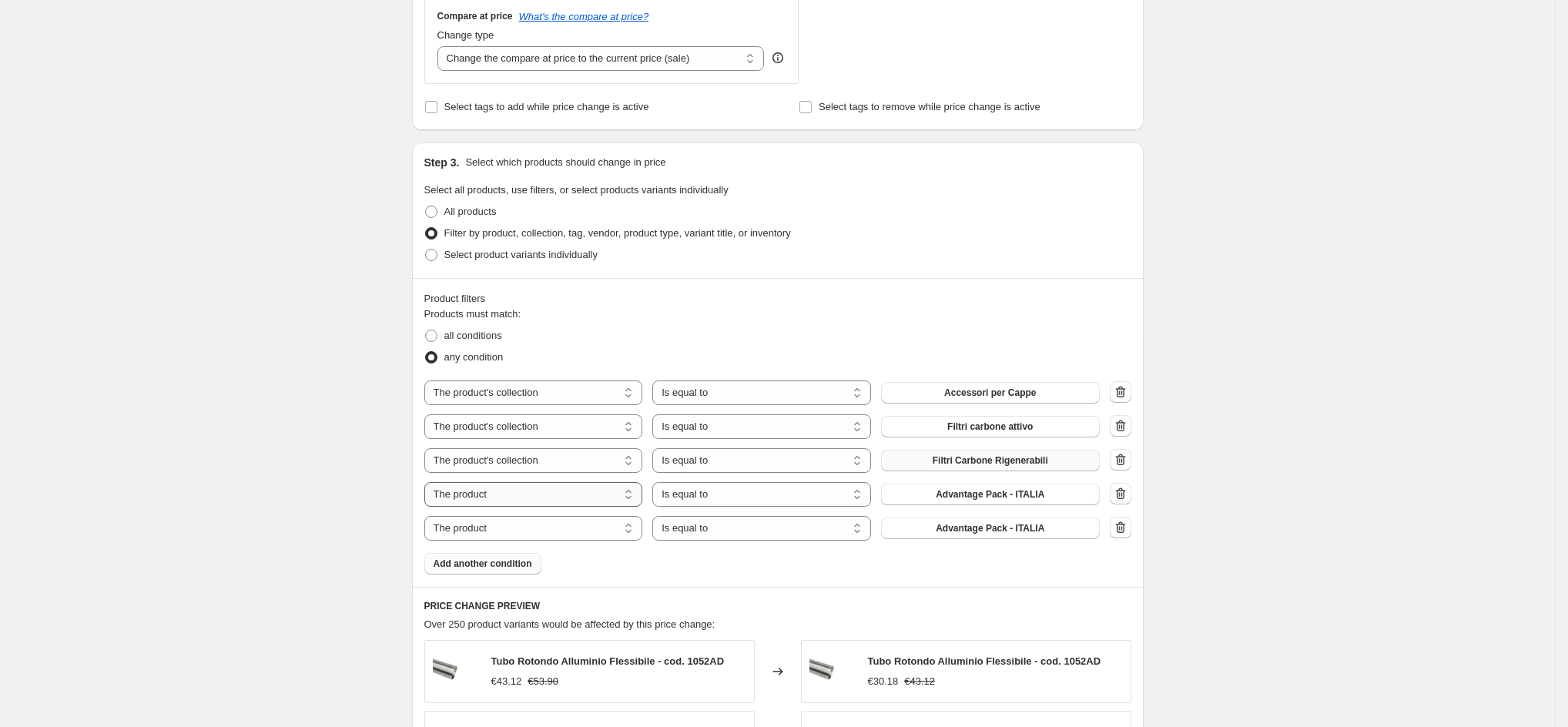 click on "The product The product's collection The product's vendor The product's status The variant's title Inventory quantity" at bounding box center [534, 494] 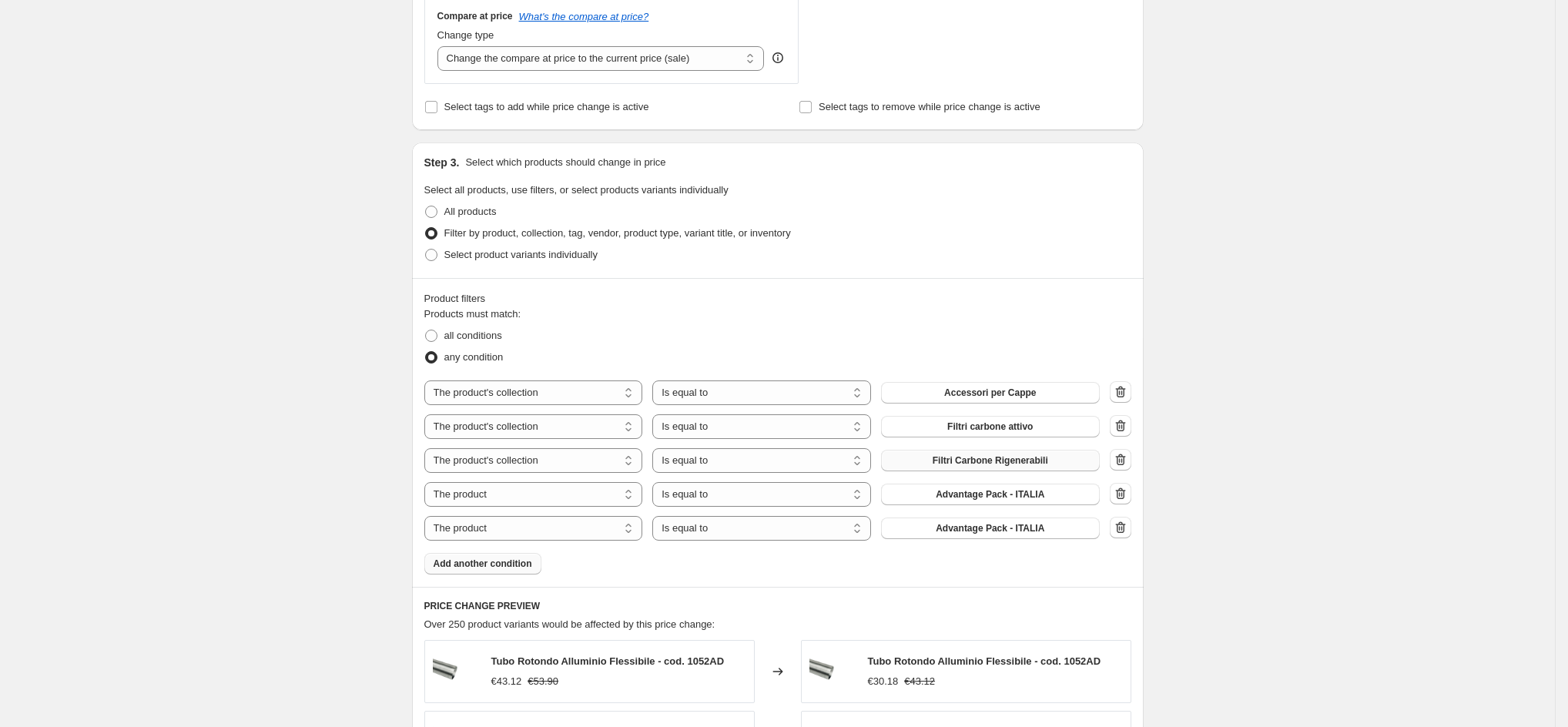 select on "collection" 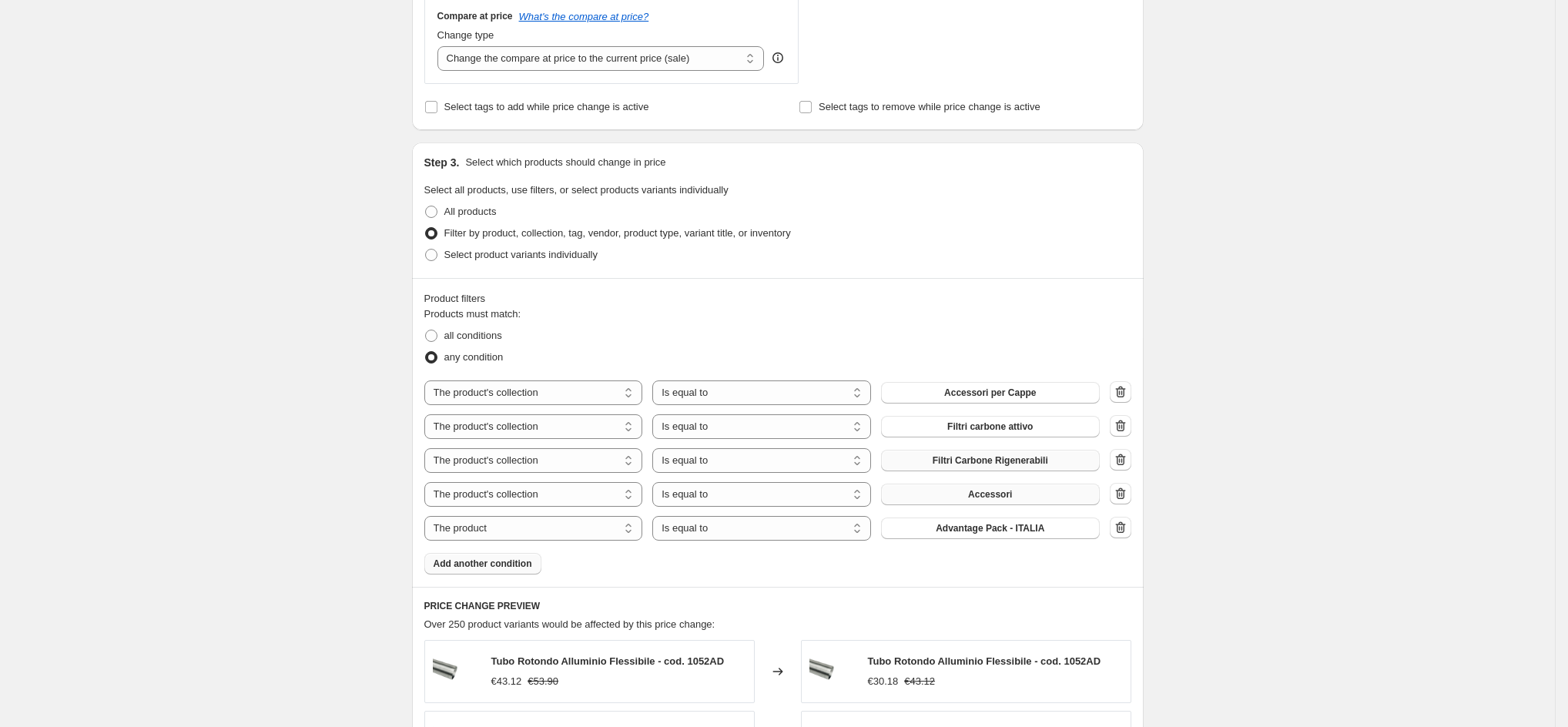 click on "Accessori" at bounding box center [990, 494] 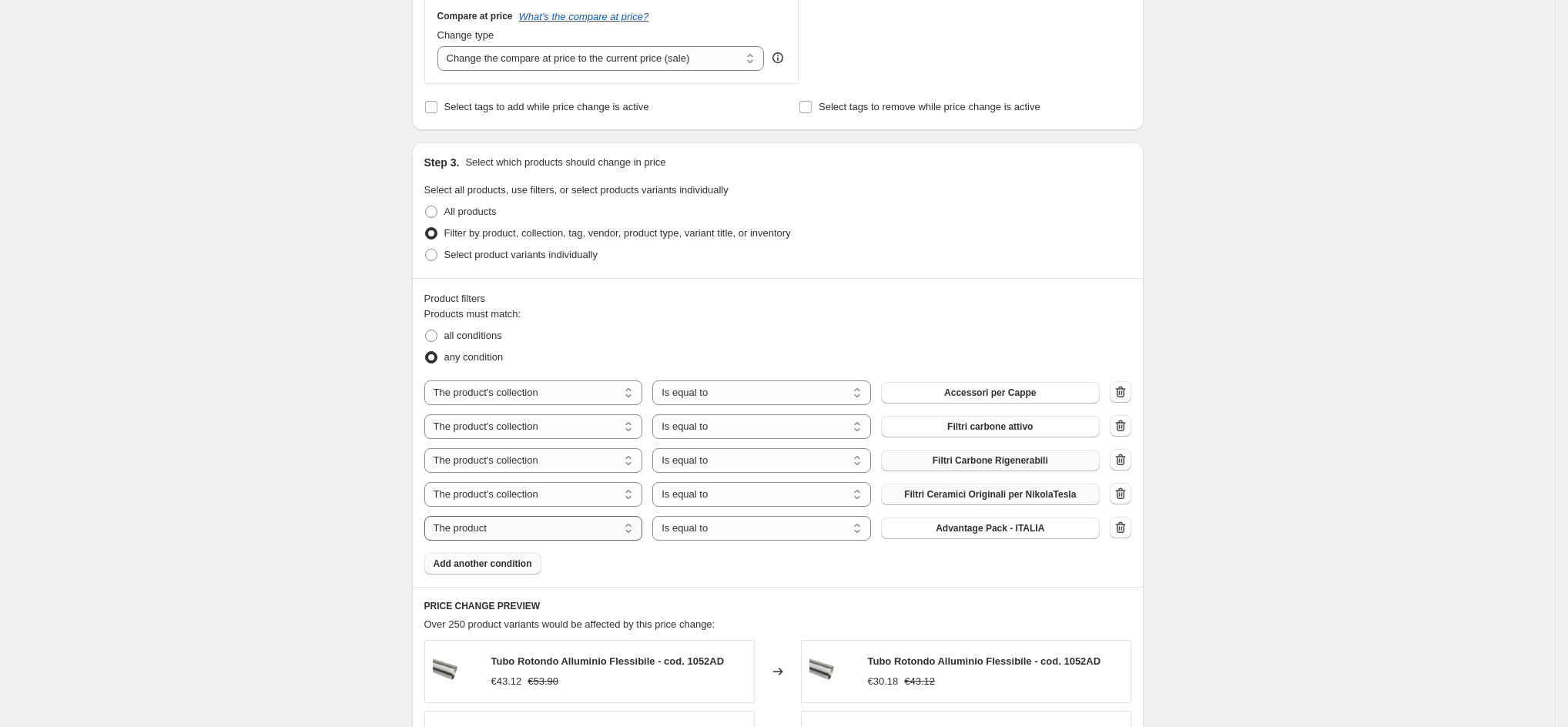 click on "The product The product's collection The product's vendor The product's status The variant's title Inventory quantity" at bounding box center [534, 528] 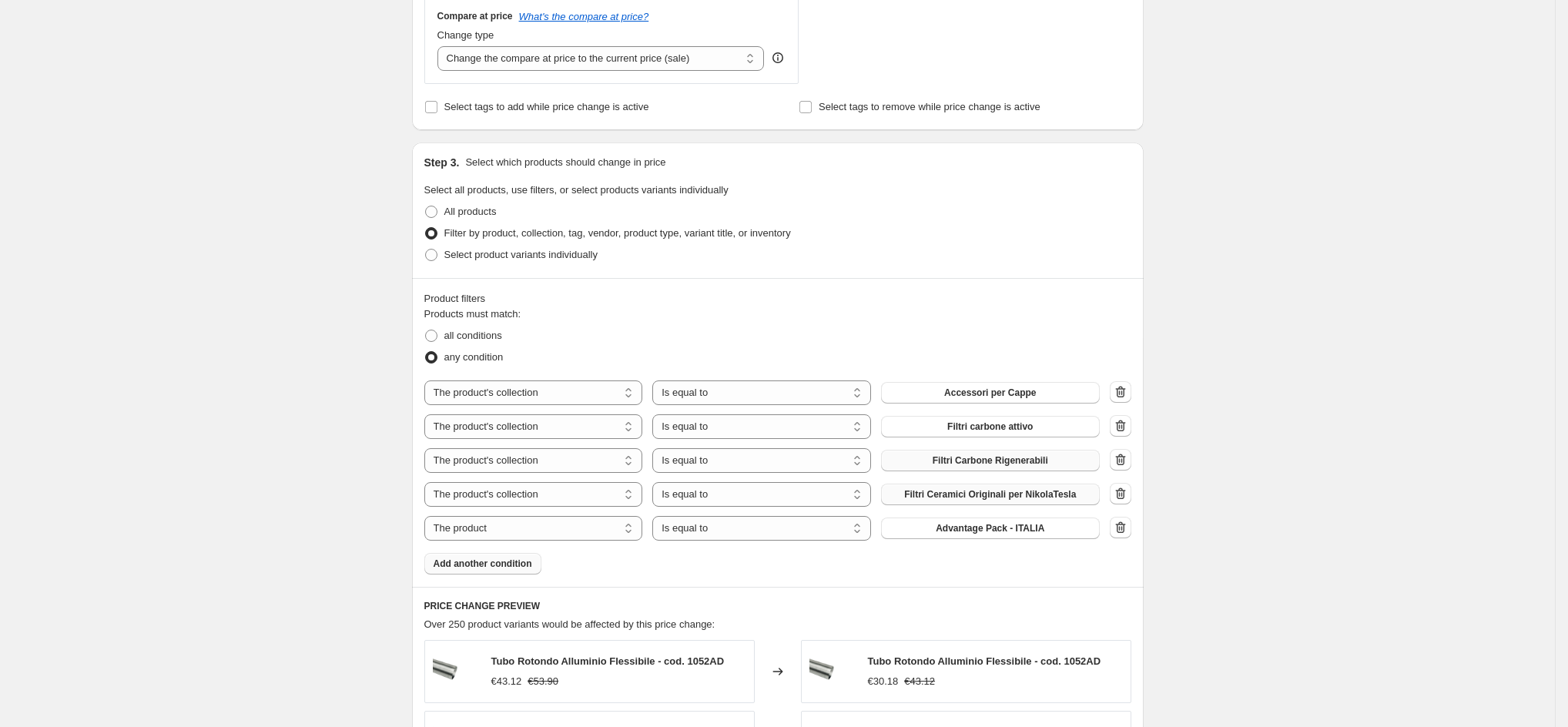 select on "collection" 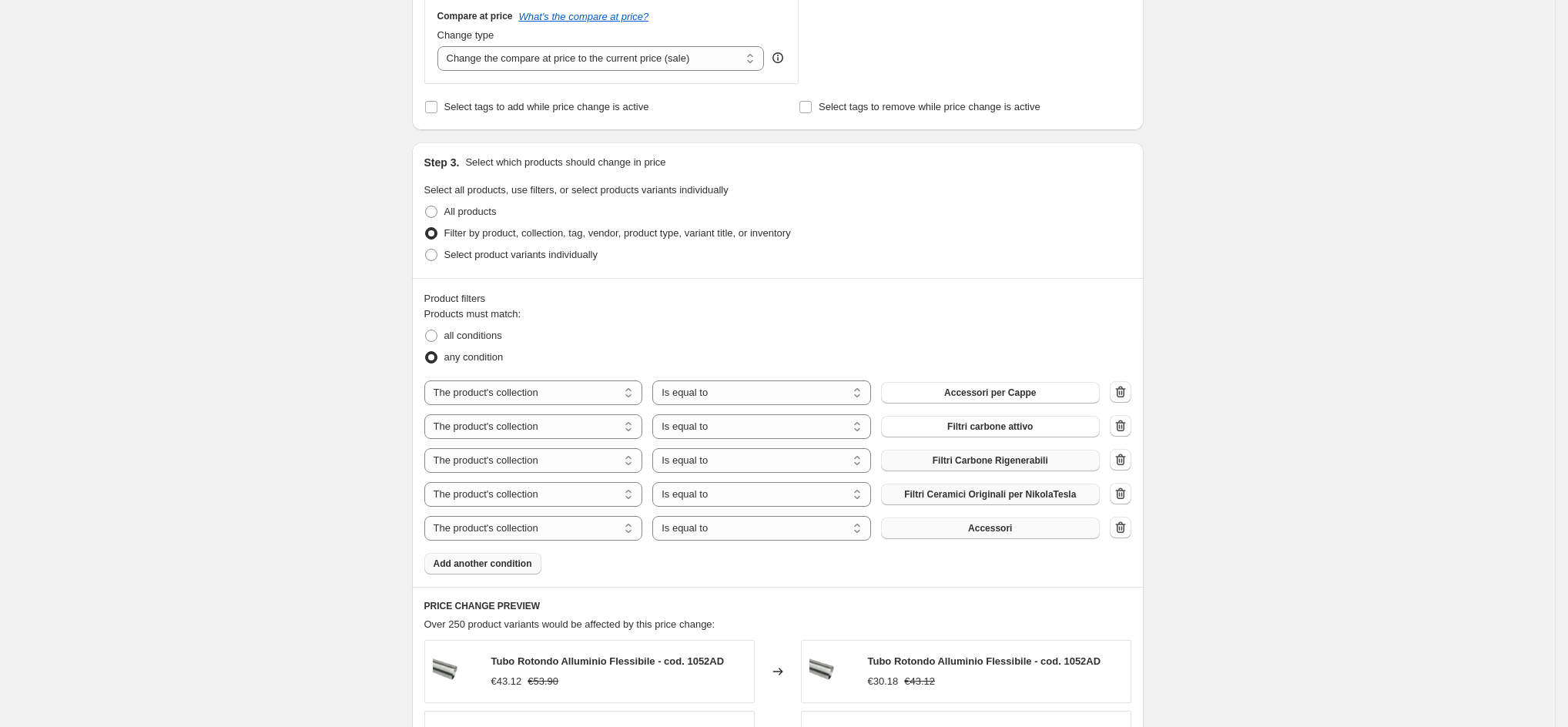 click on "Accessori" at bounding box center (990, 528) 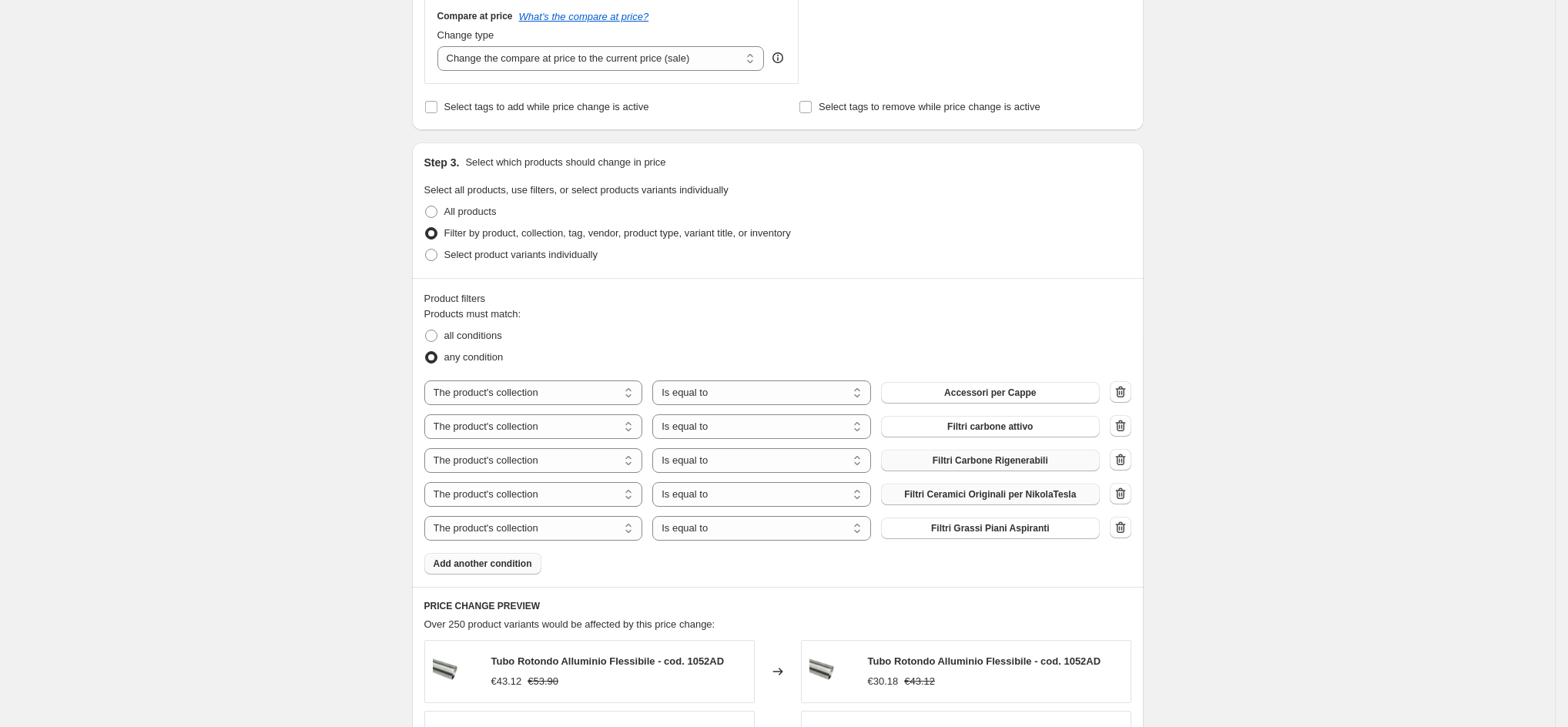click on "Add another condition" at bounding box center [483, 564] 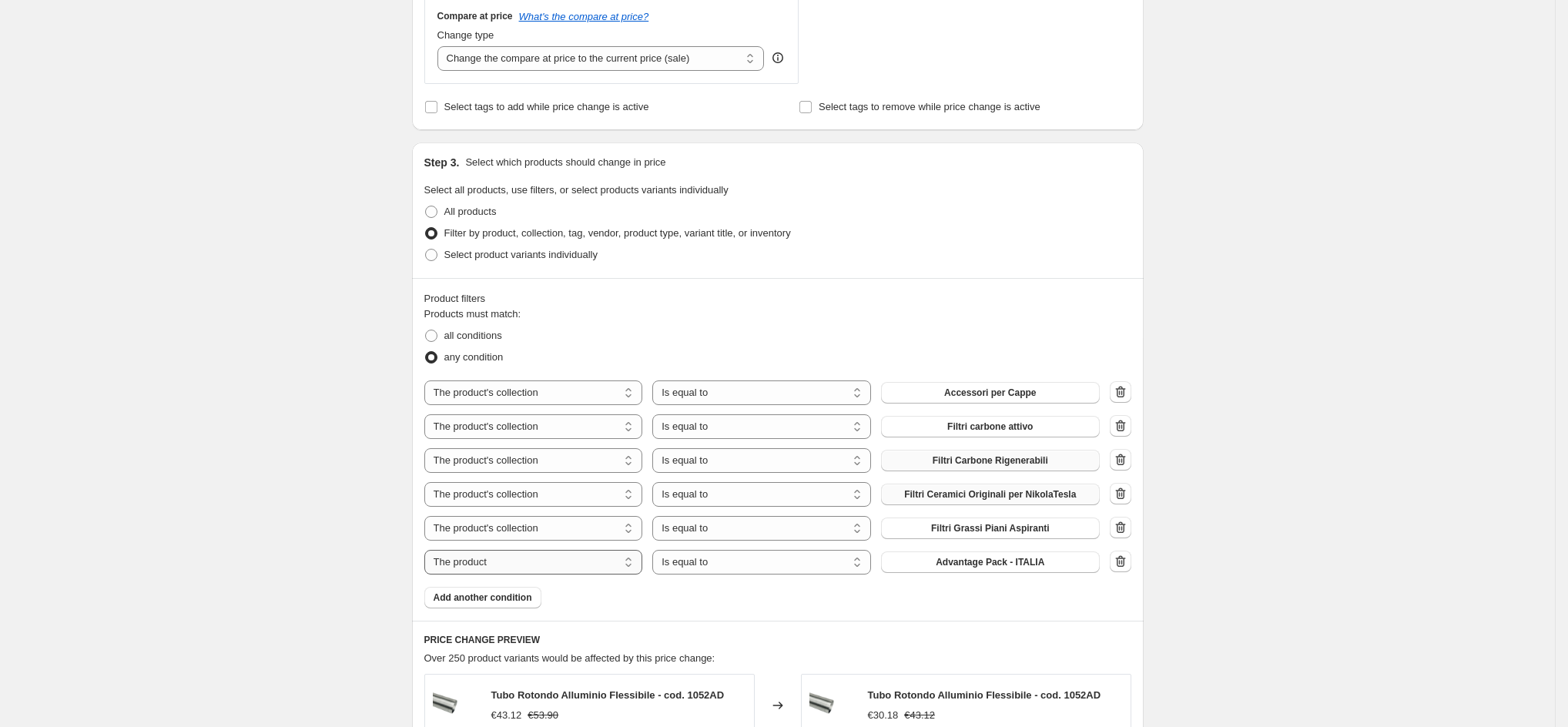 click on "The product The product's collection The product's vendor The product's status The variant's title Inventory quantity" at bounding box center (534, 562) 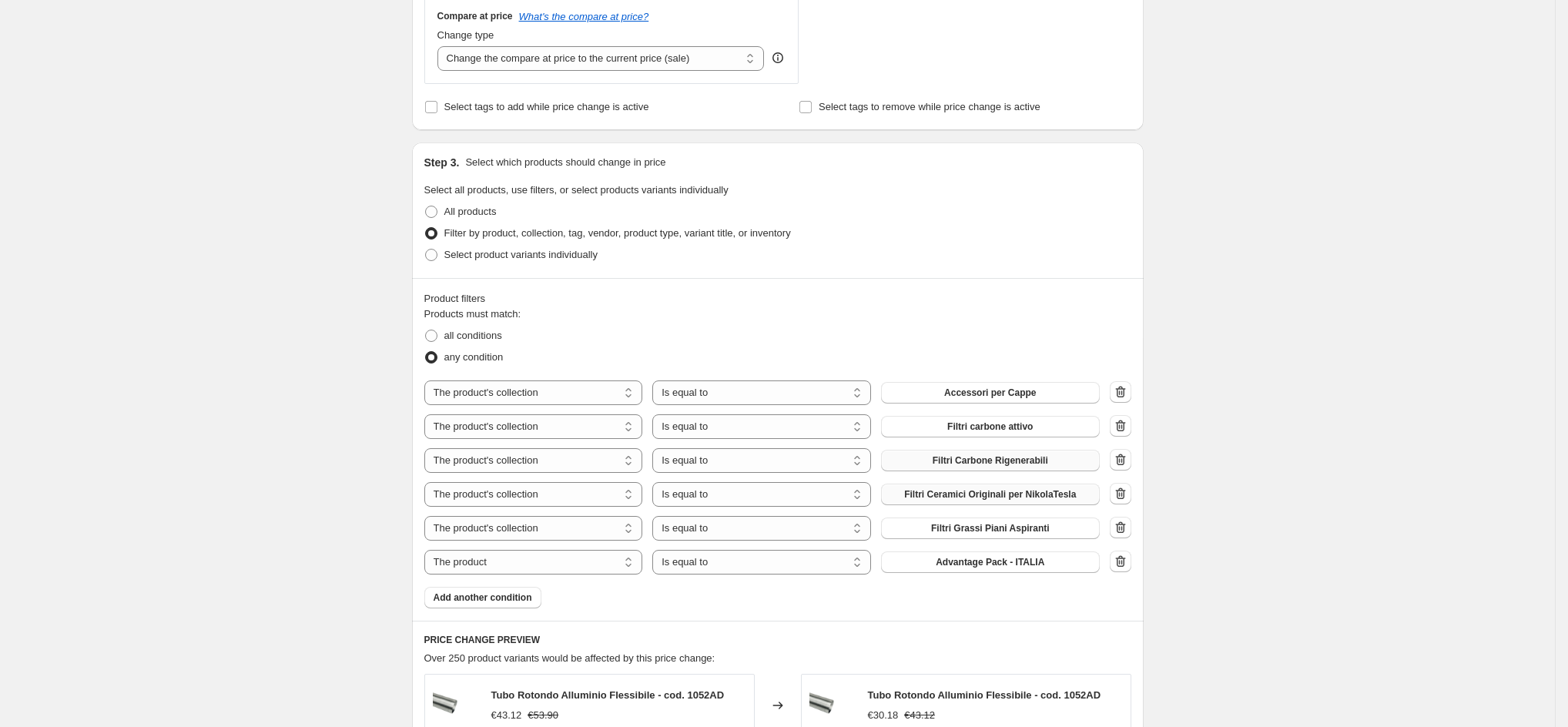 select on "collection" 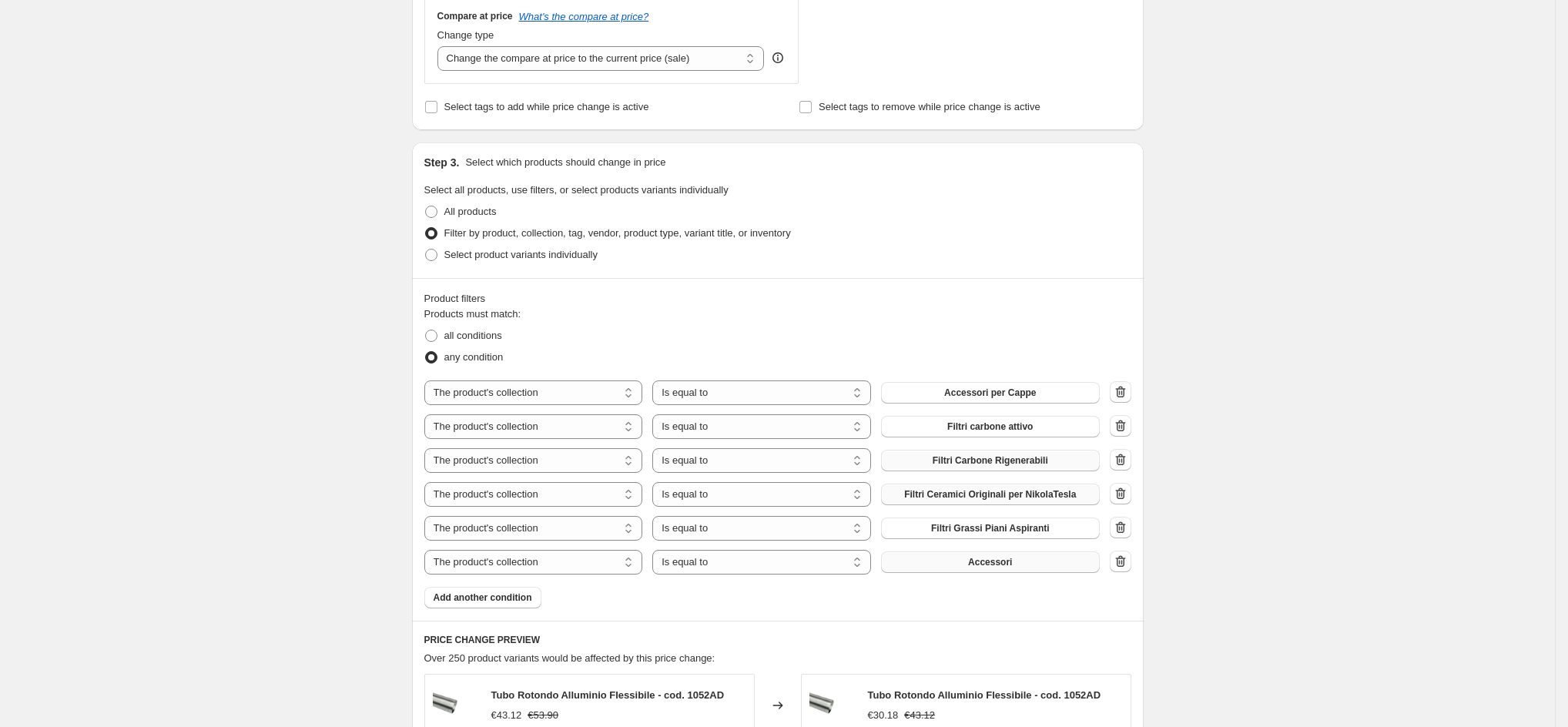 click on "Accessori" at bounding box center (990, 562) 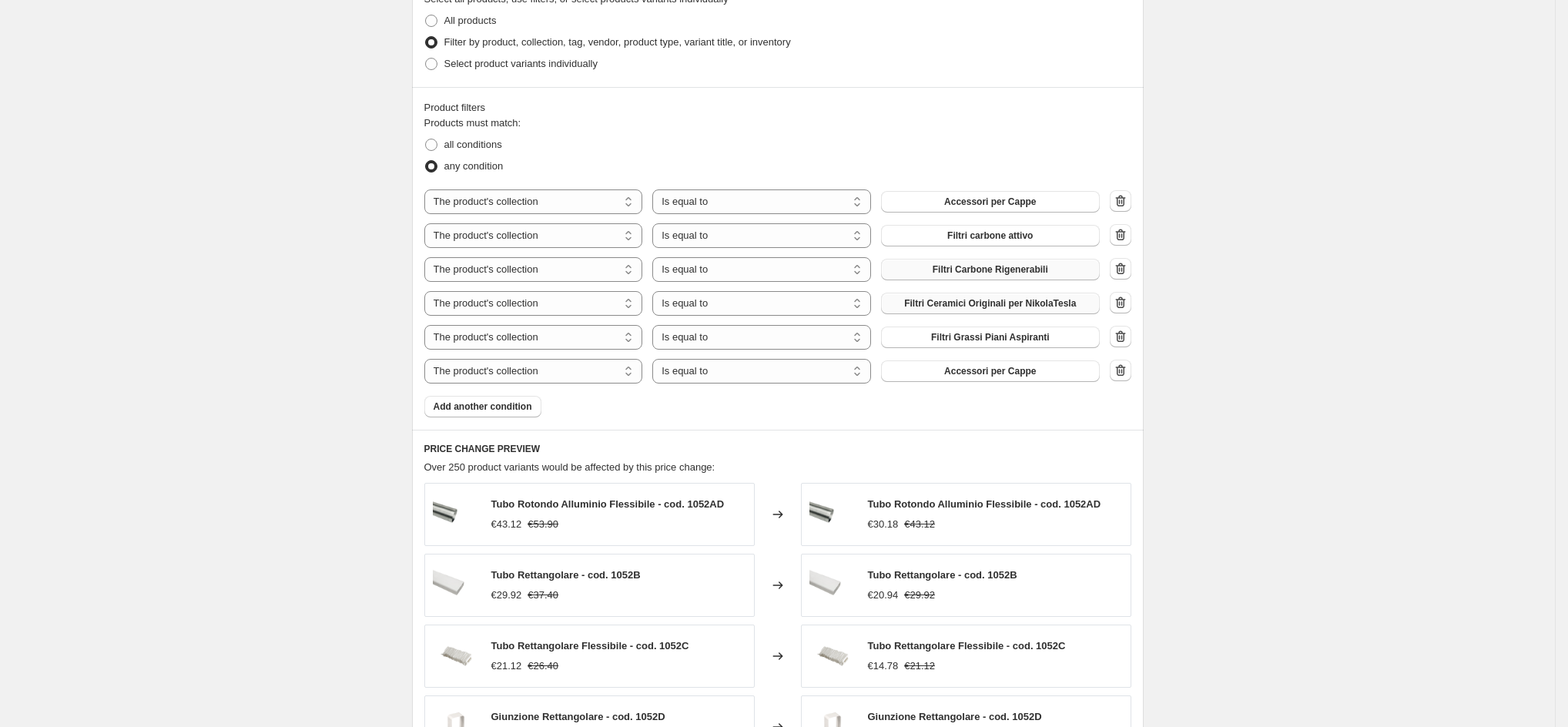 scroll, scrollTop: 809, scrollLeft: 0, axis: vertical 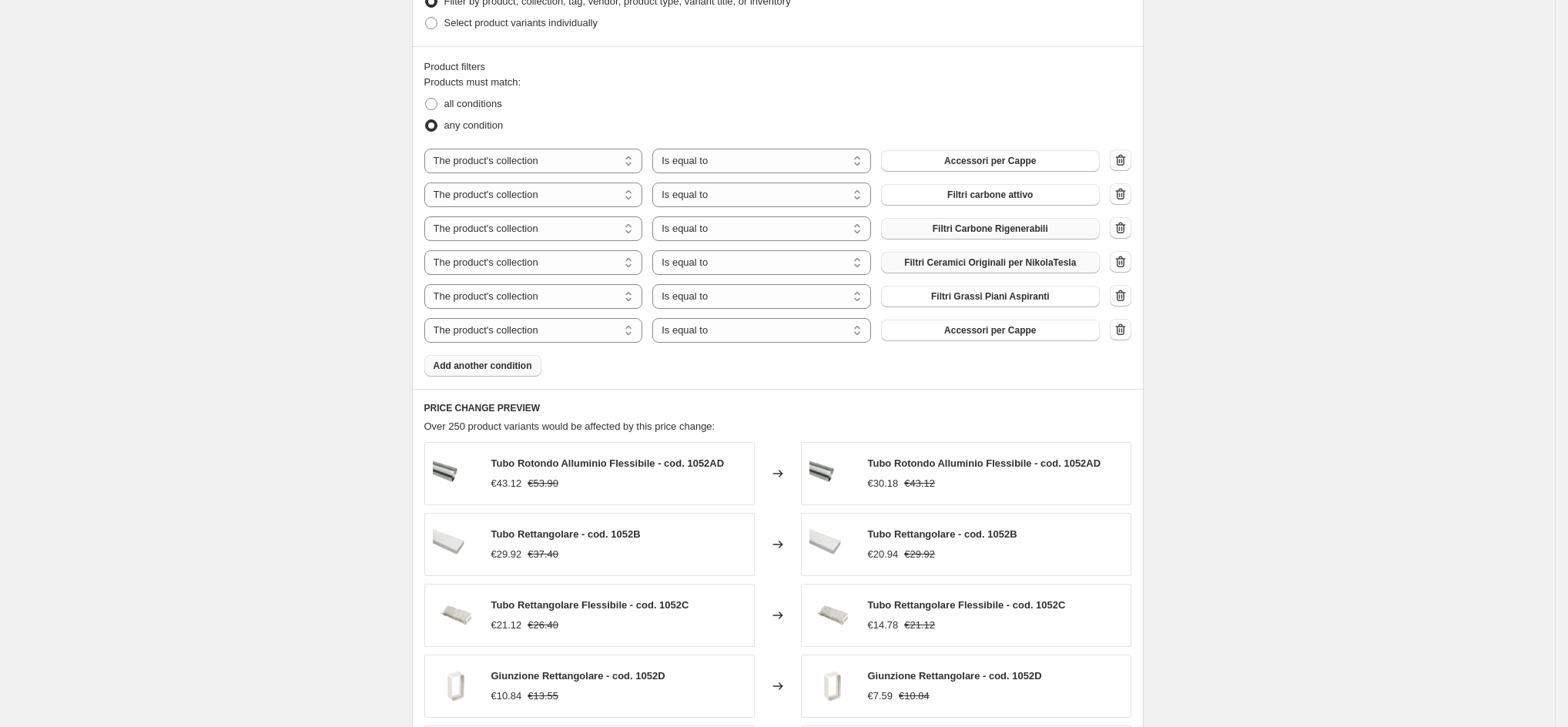 click on "Add another condition" at bounding box center (483, 366) 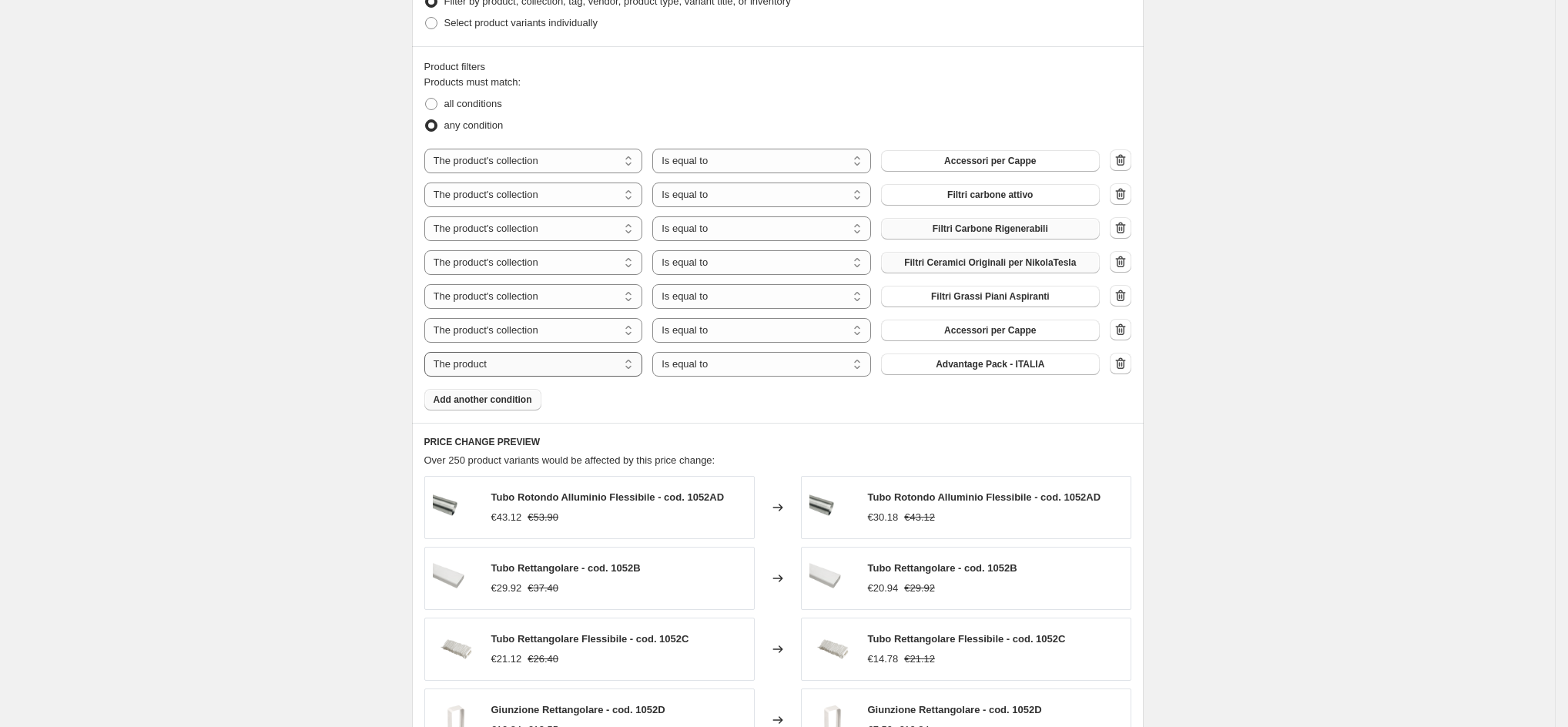 click on "The product The product's collection The product's vendor The product's status The variant's title Inventory quantity" at bounding box center (534, 364) 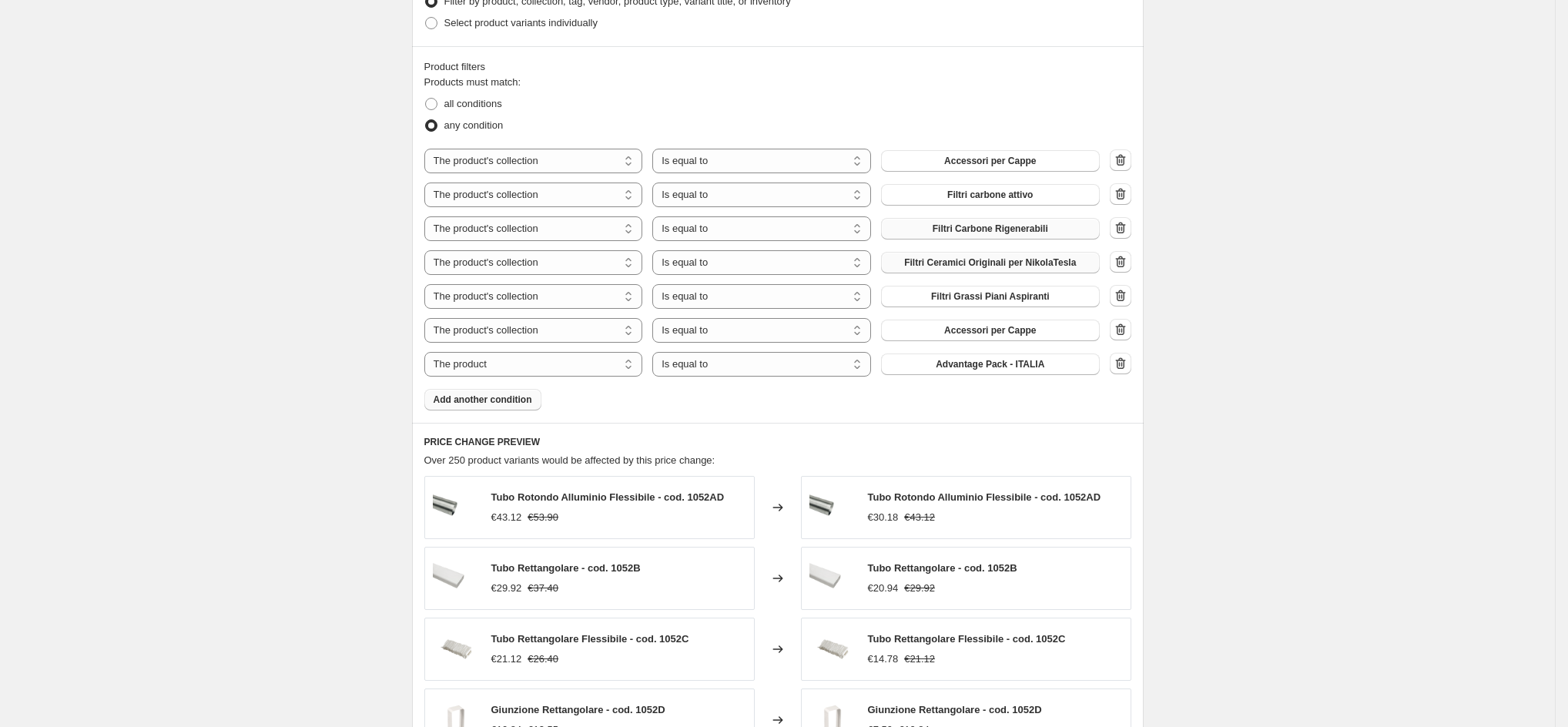 select on "collection" 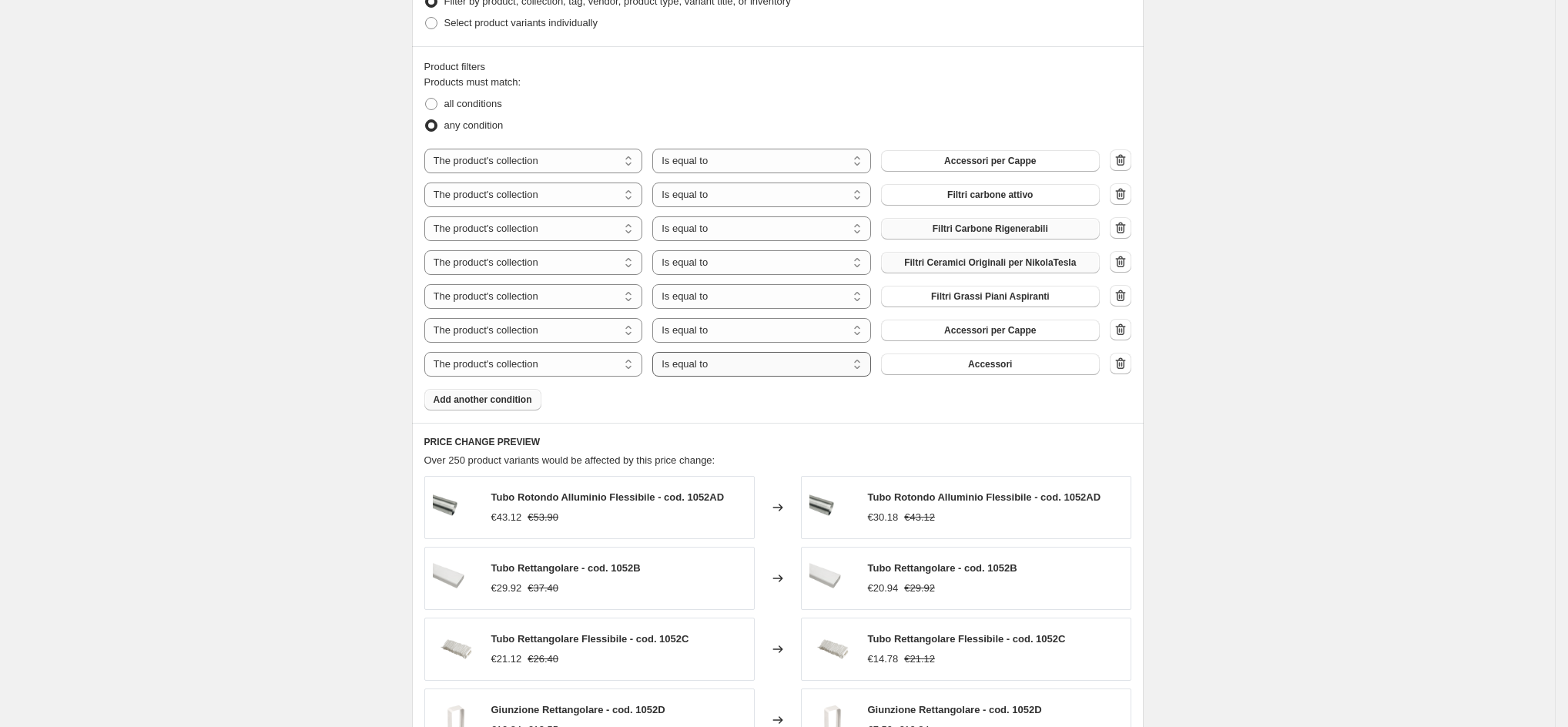 click on "Is equal to Is not equal to" at bounding box center (762, 364) 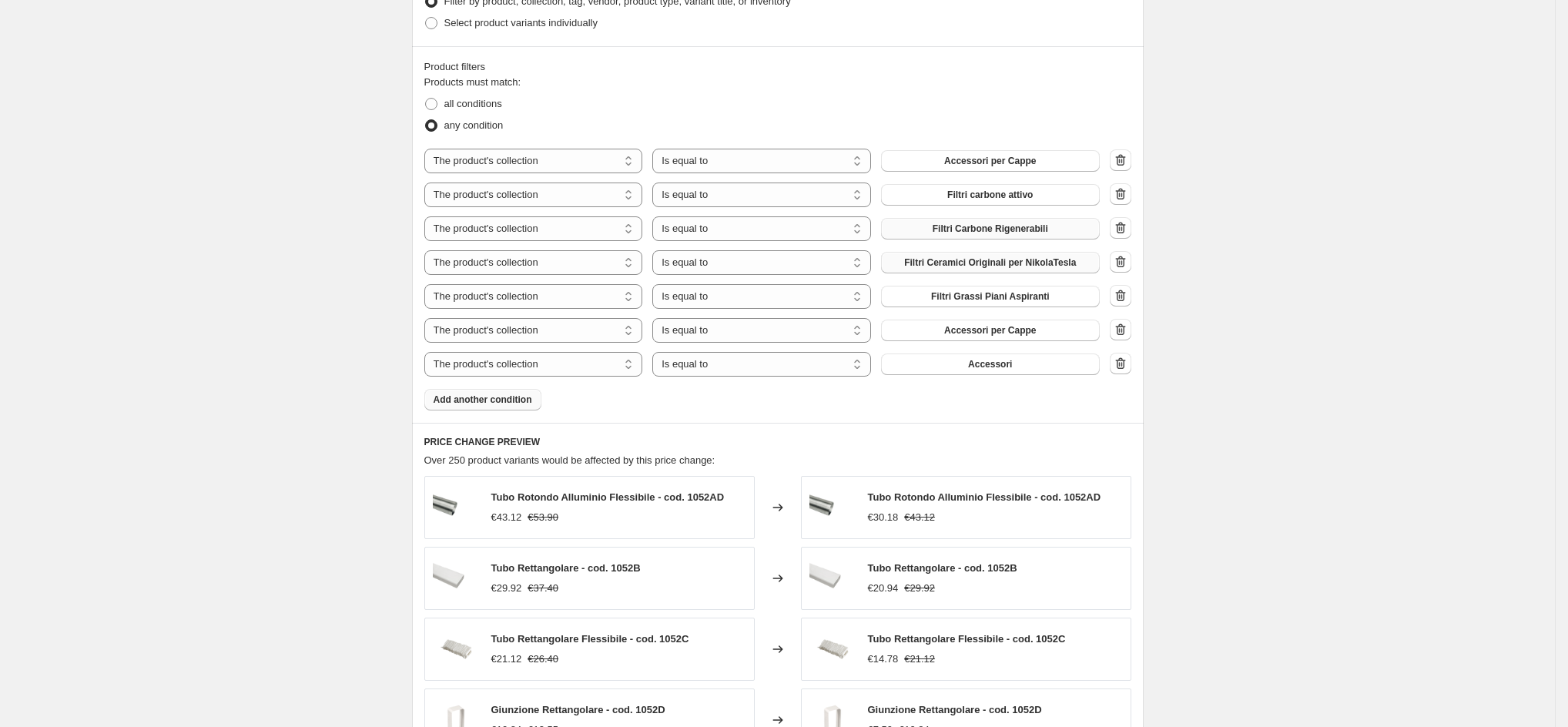 click on "Is equal to Is not equal to" at bounding box center (762, 364) 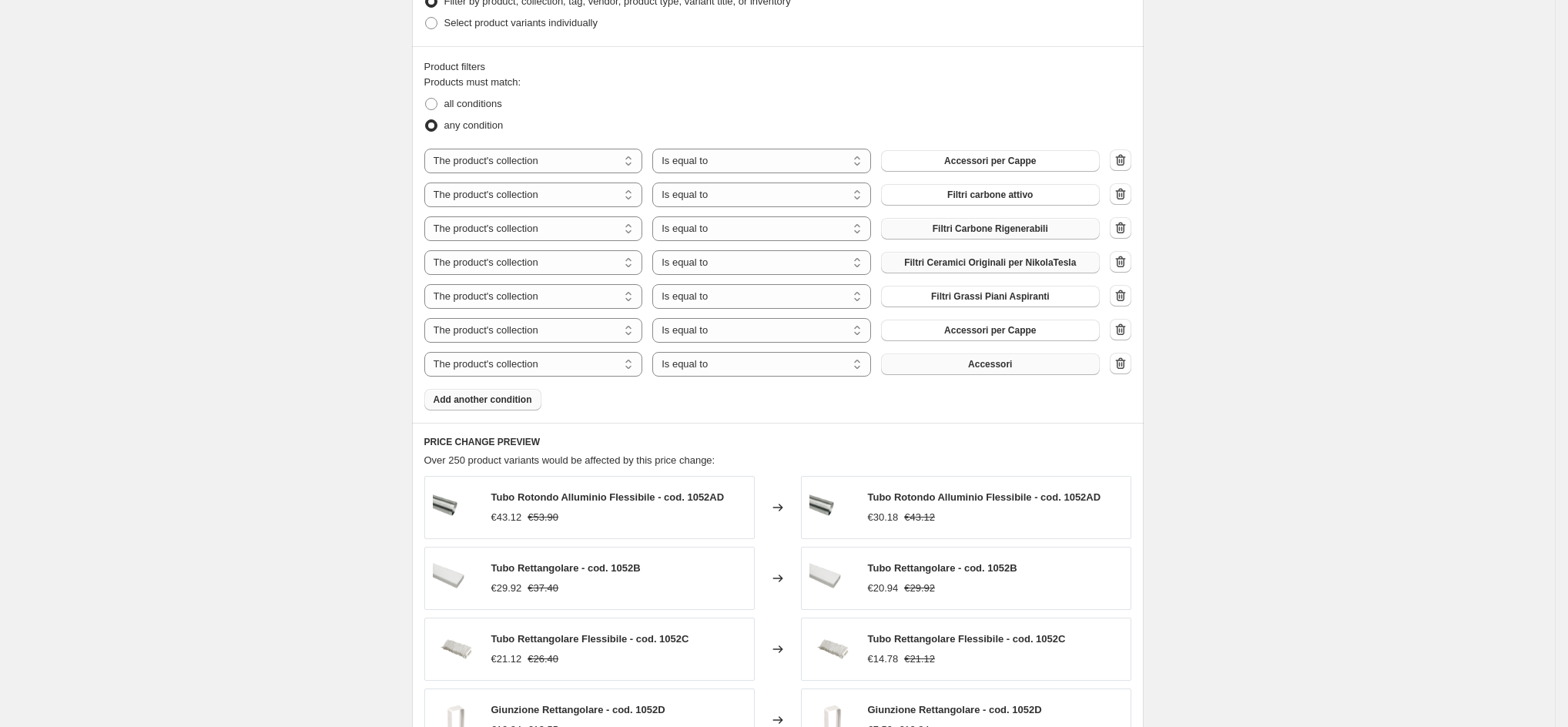 click on "Accessori" at bounding box center (990, 364) 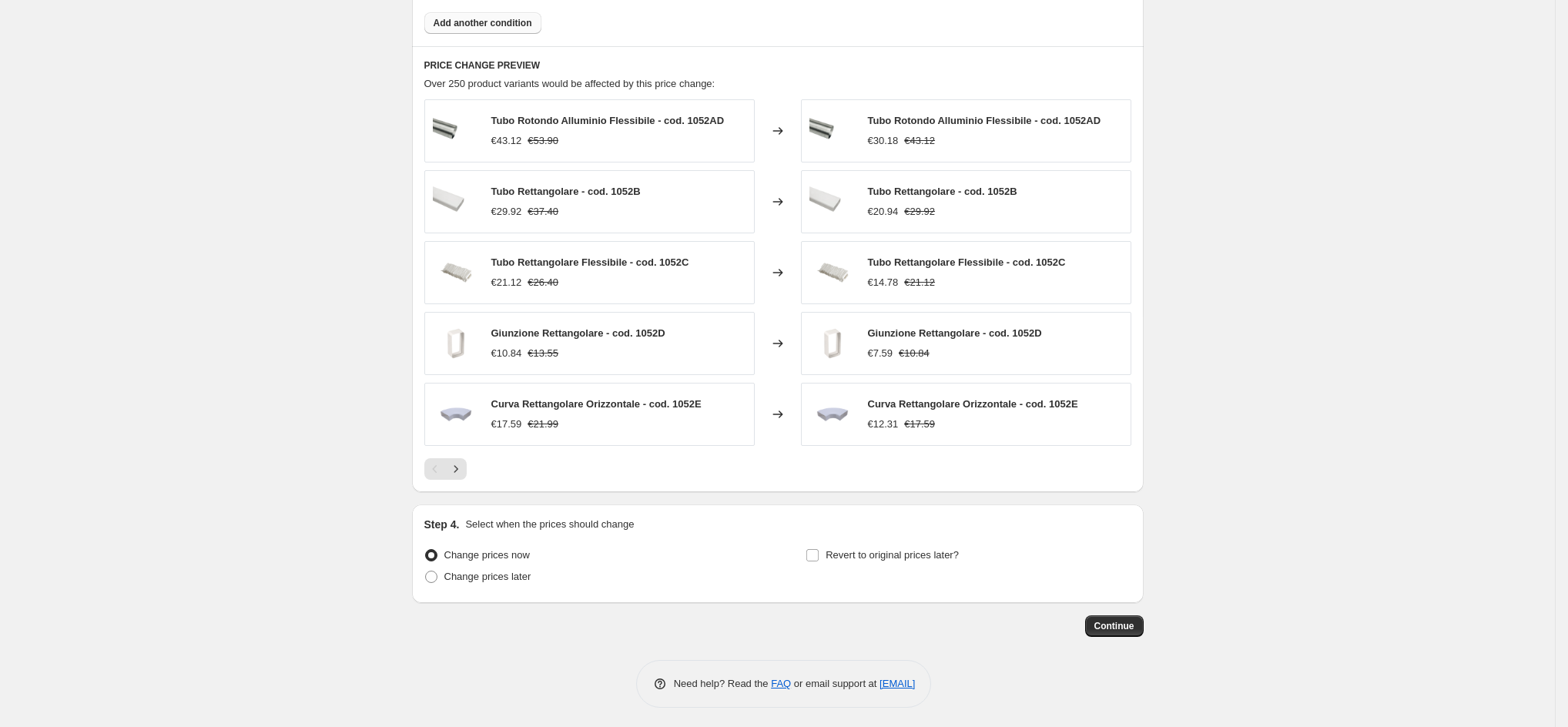 scroll, scrollTop: 1193, scrollLeft: 0, axis: vertical 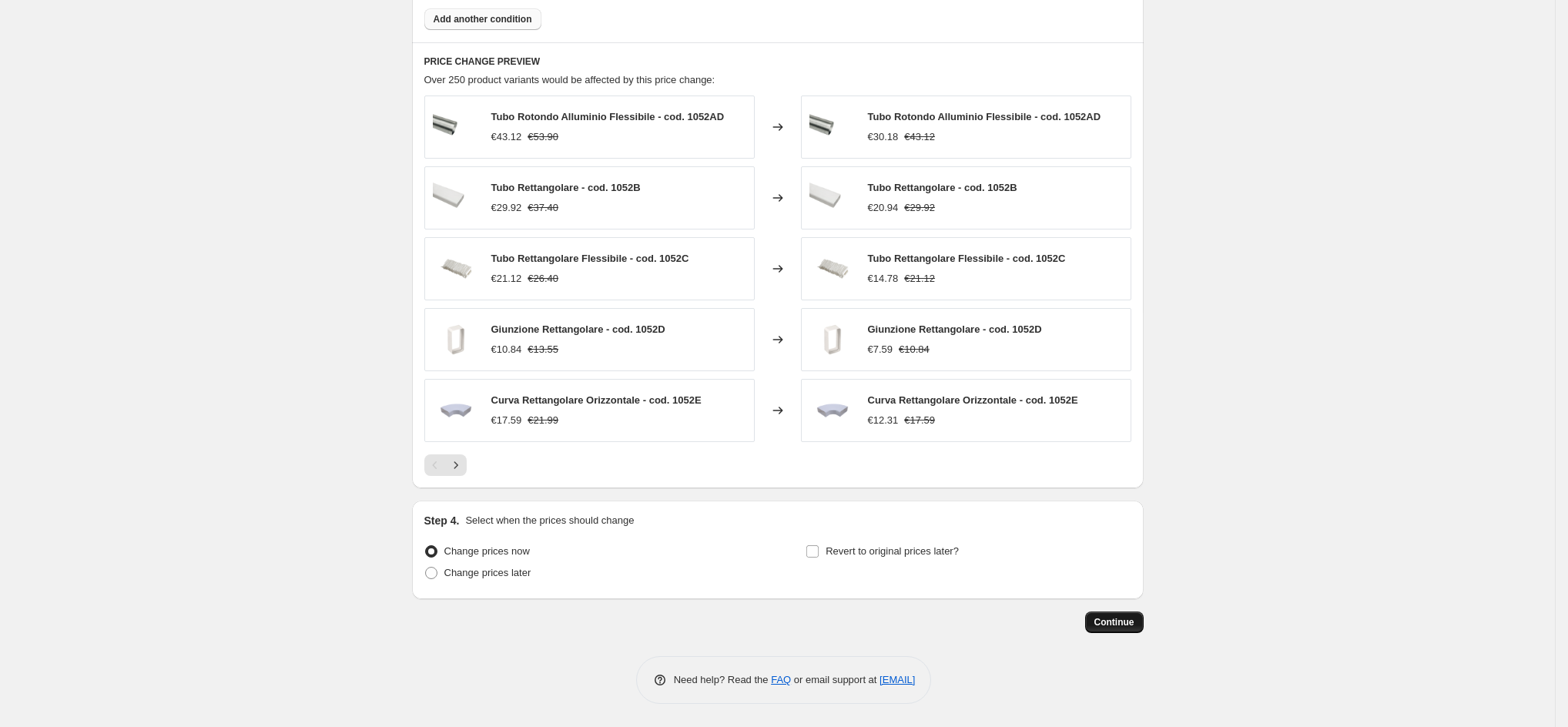 click on "Continue" at bounding box center (1114, 622) 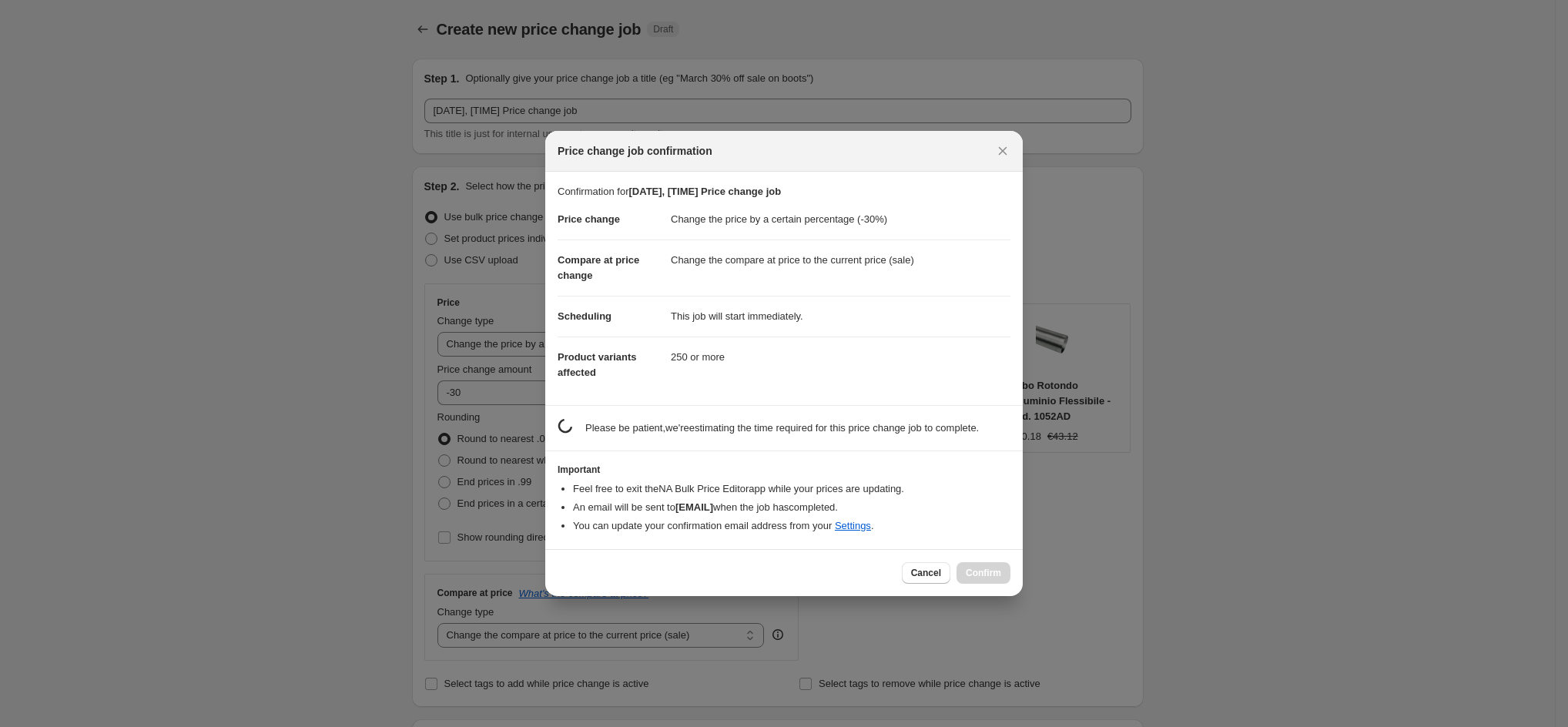 scroll, scrollTop: 0, scrollLeft: 0, axis: both 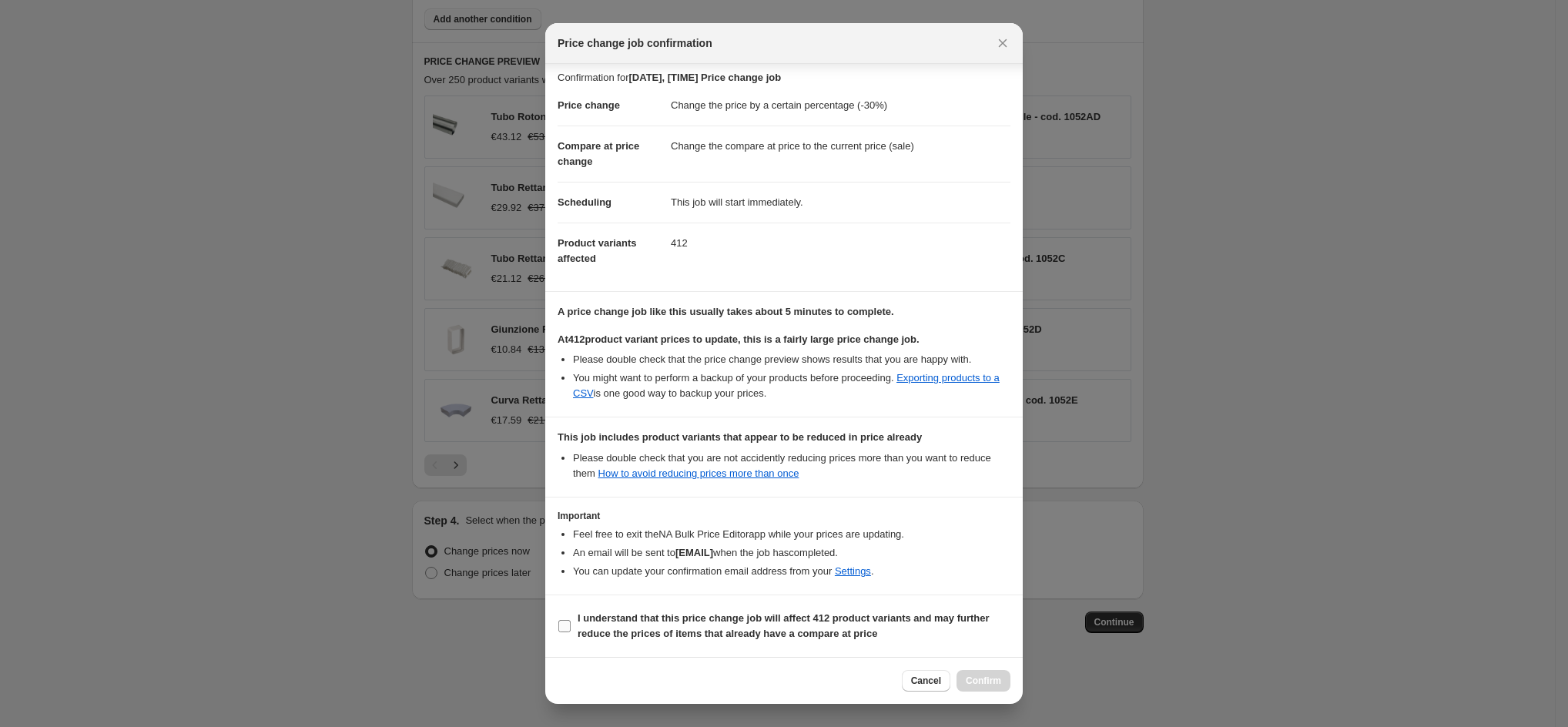 click on "I understand that this price change job will affect 412 product variants and may further reduce the prices of items that already have a compare at price" at bounding box center (565, 626) 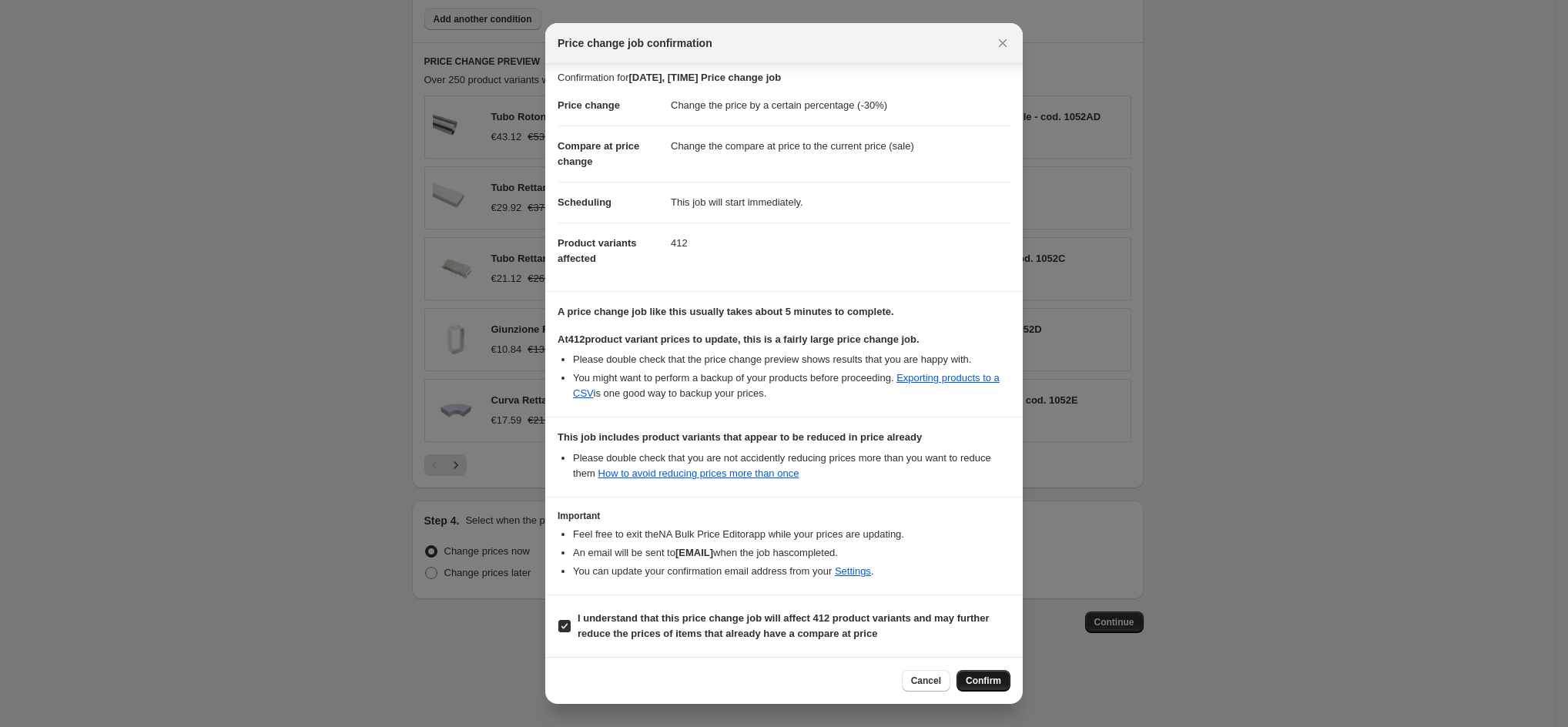 click on "Confirm" at bounding box center (983, 681) 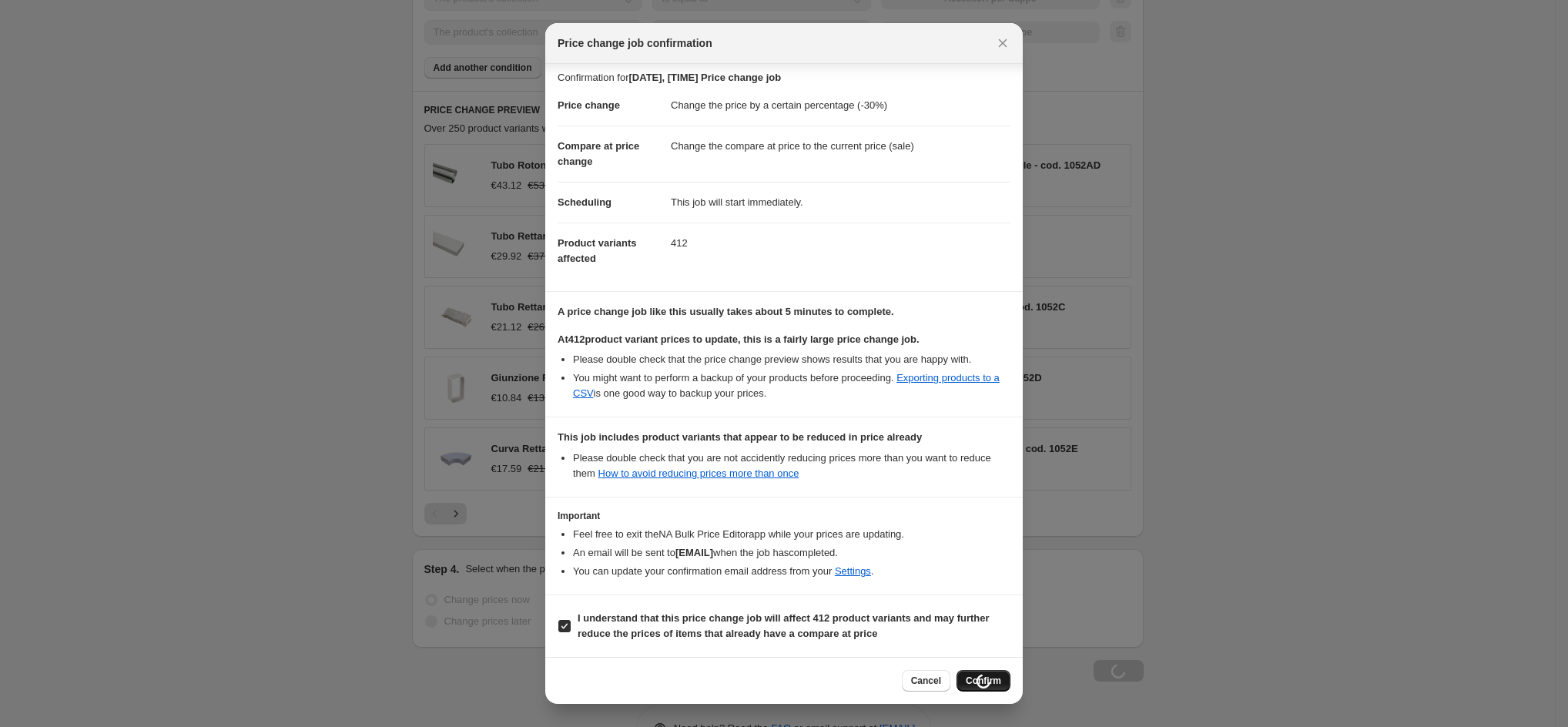 scroll, scrollTop: 1245, scrollLeft: 0, axis: vertical 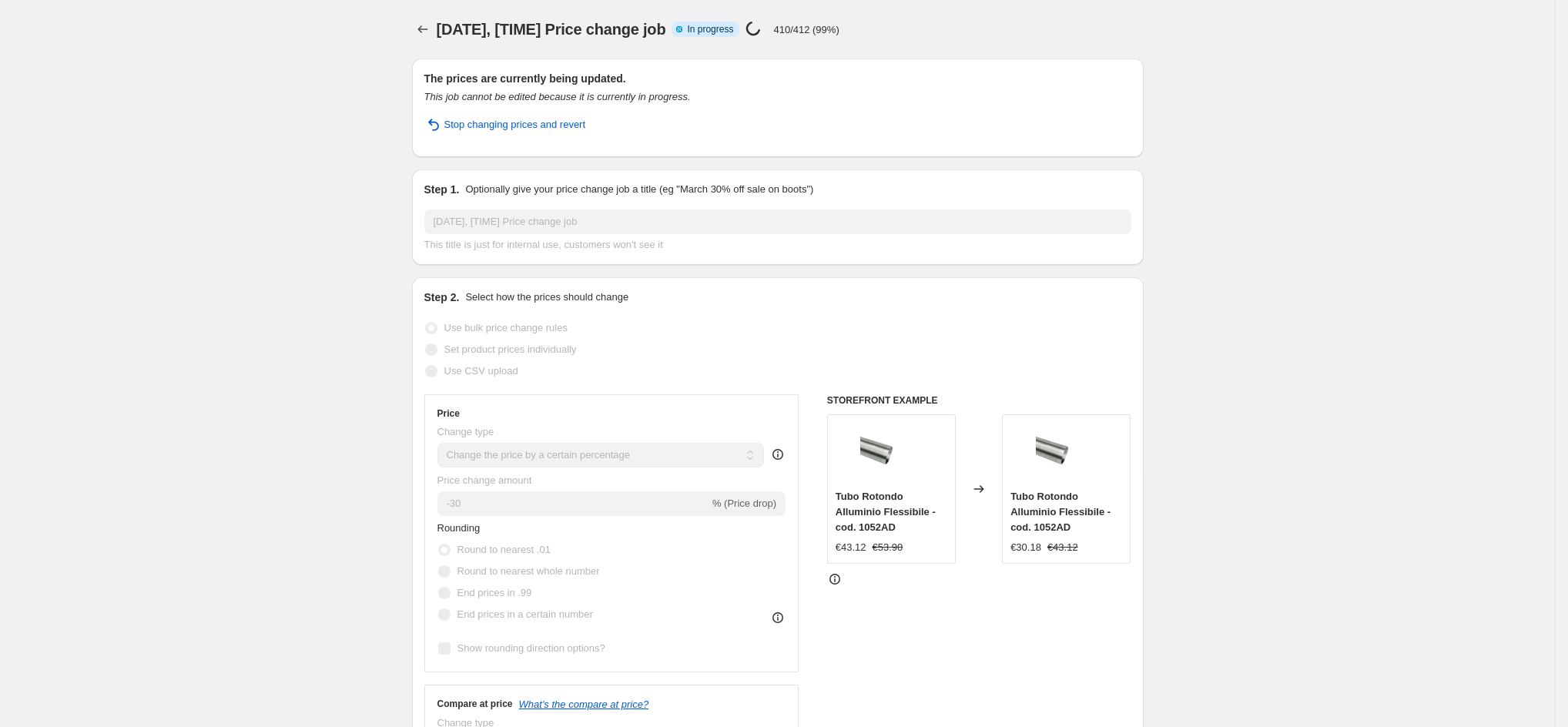 select on "percentage" 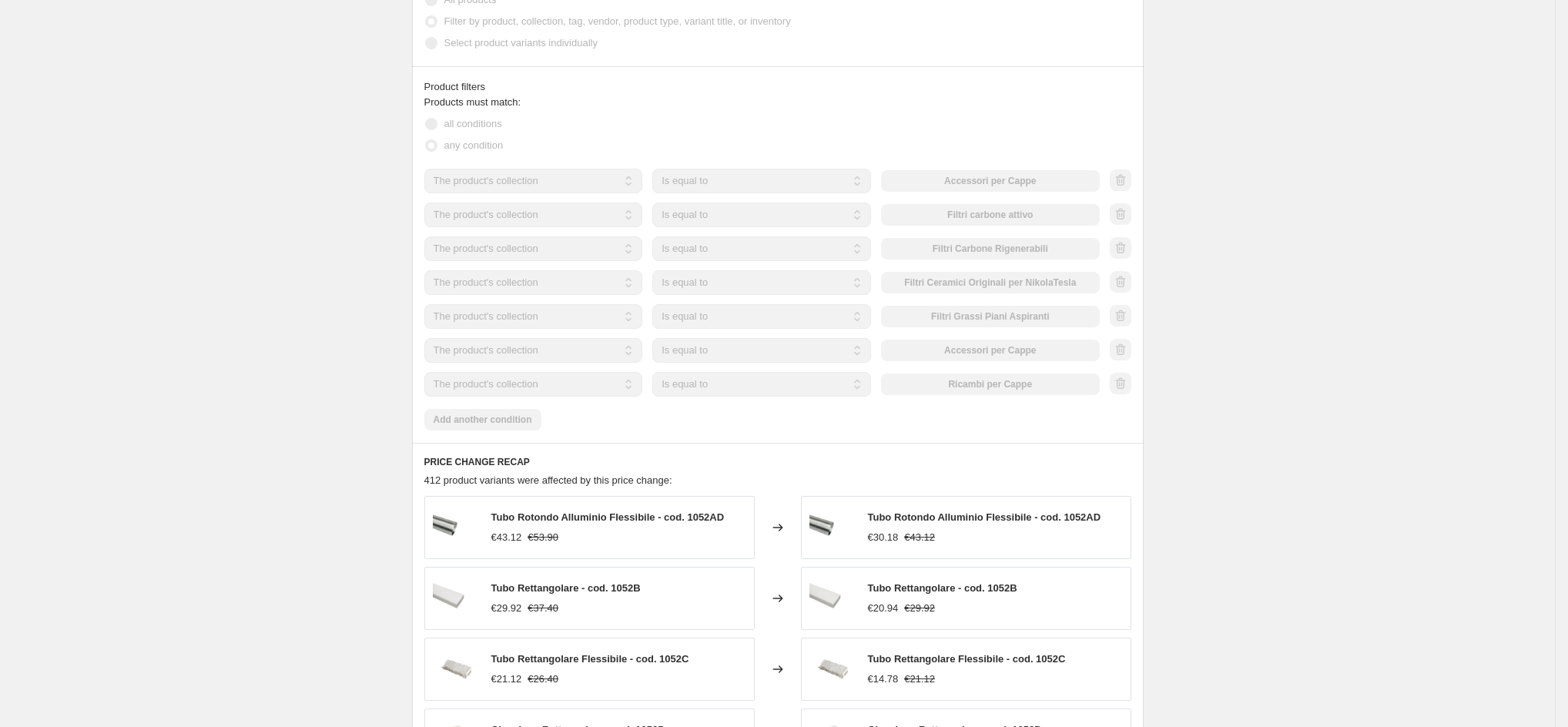 scroll, scrollTop: 1039, scrollLeft: 0, axis: vertical 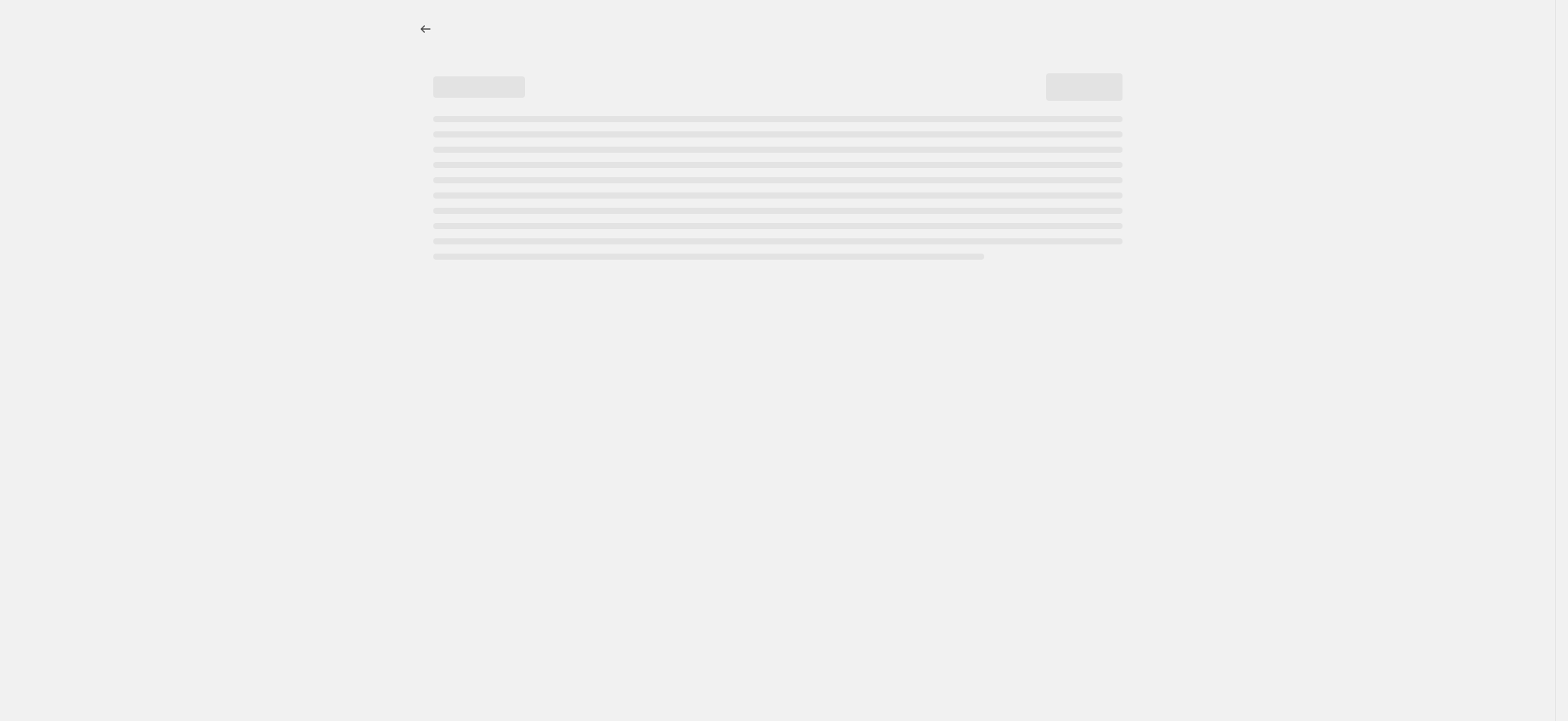 select on "percentage" 